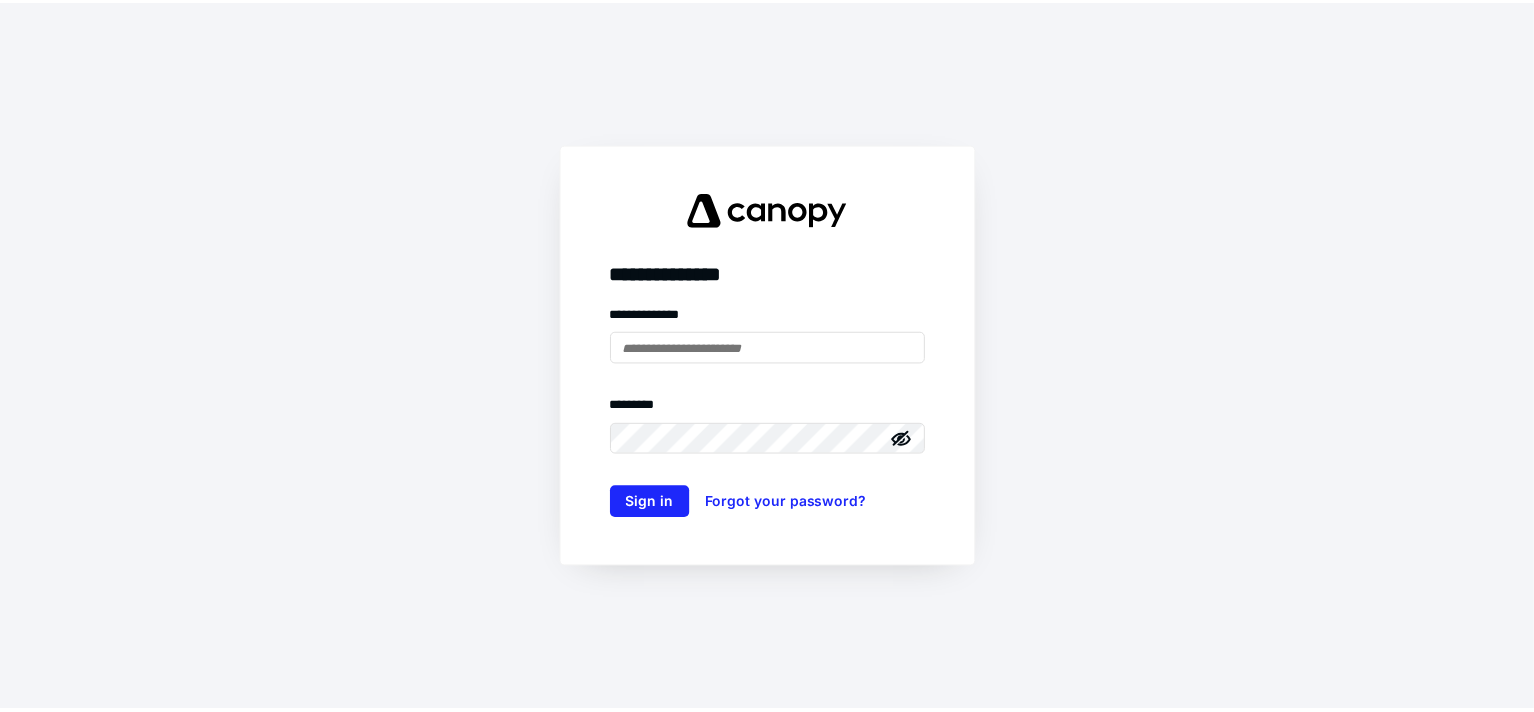 scroll, scrollTop: 0, scrollLeft: 0, axis: both 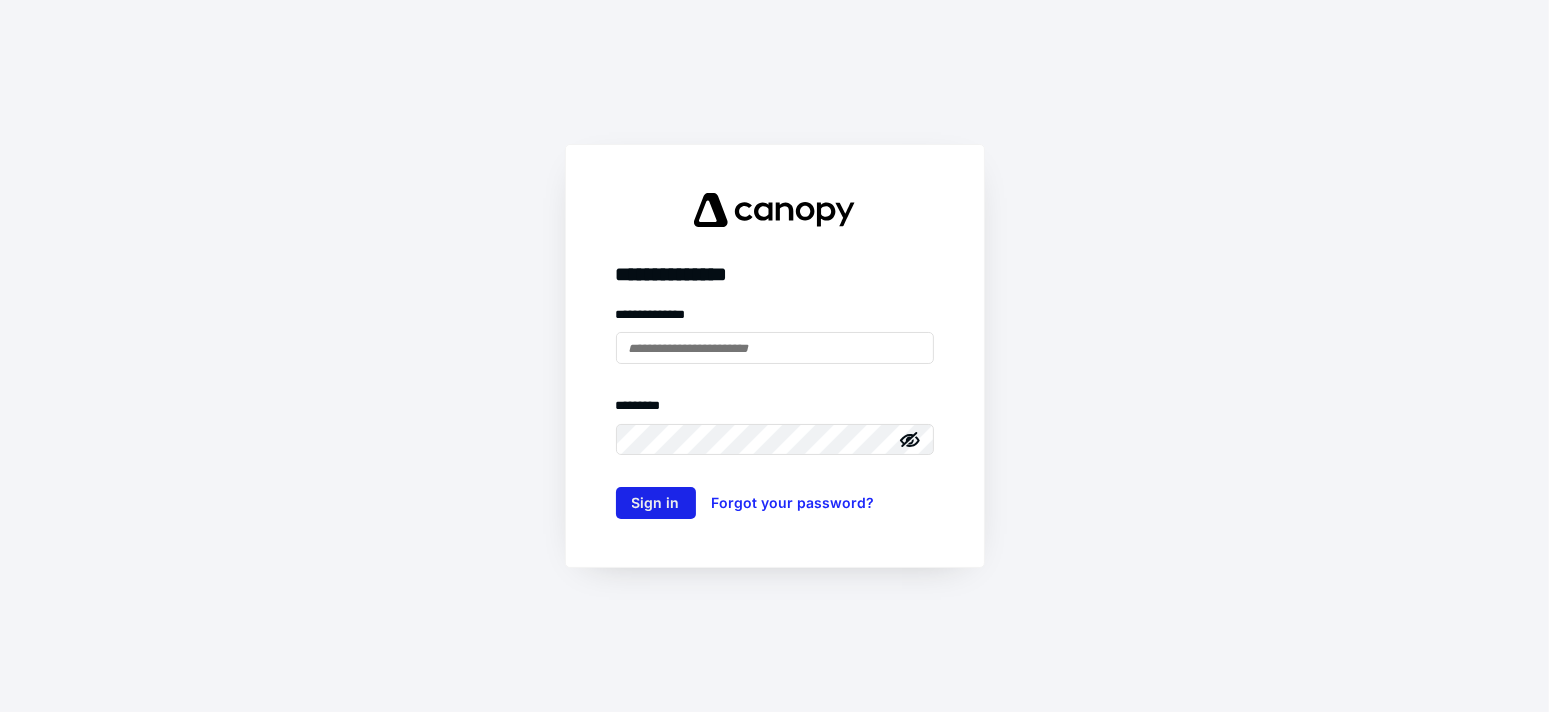 type on "**********" 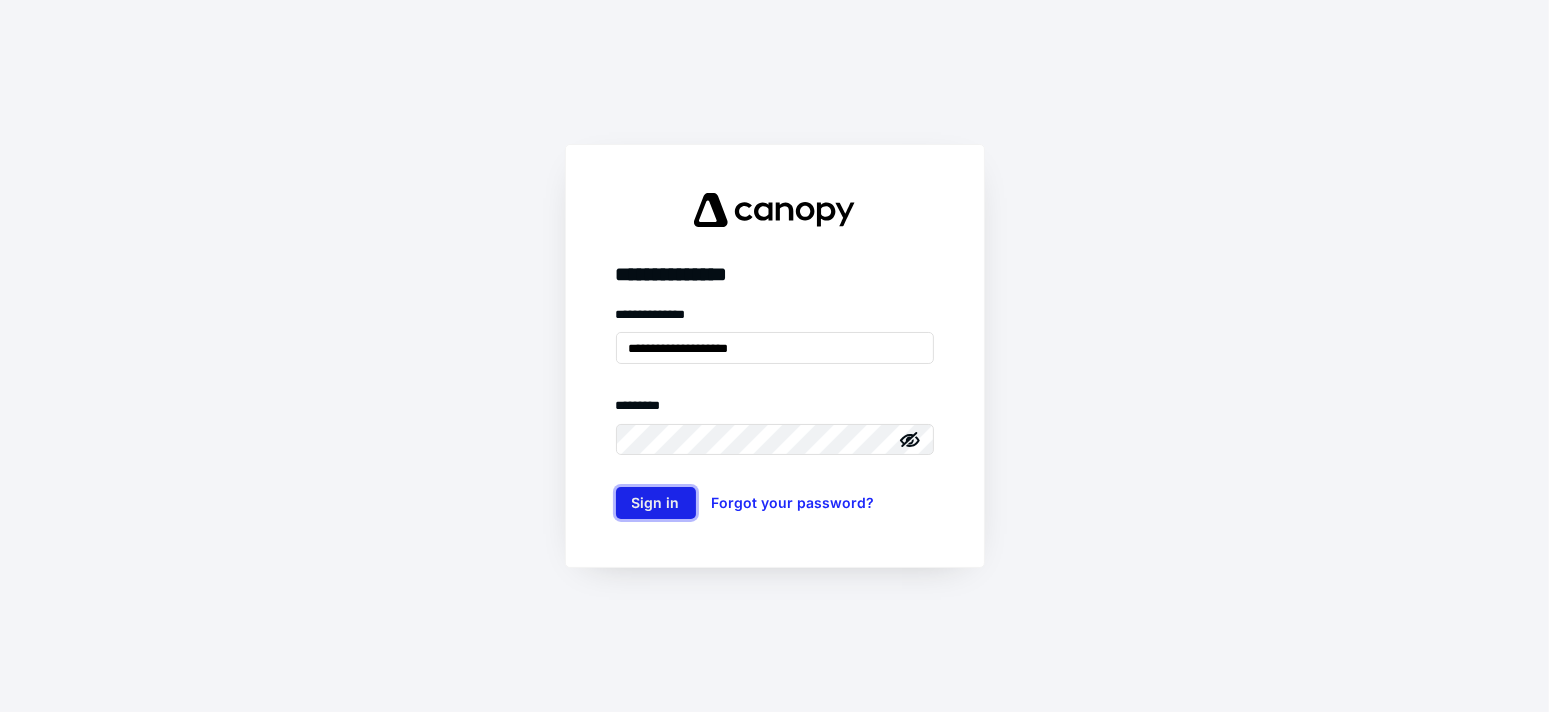 click on "Sign in" at bounding box center (656, 503) 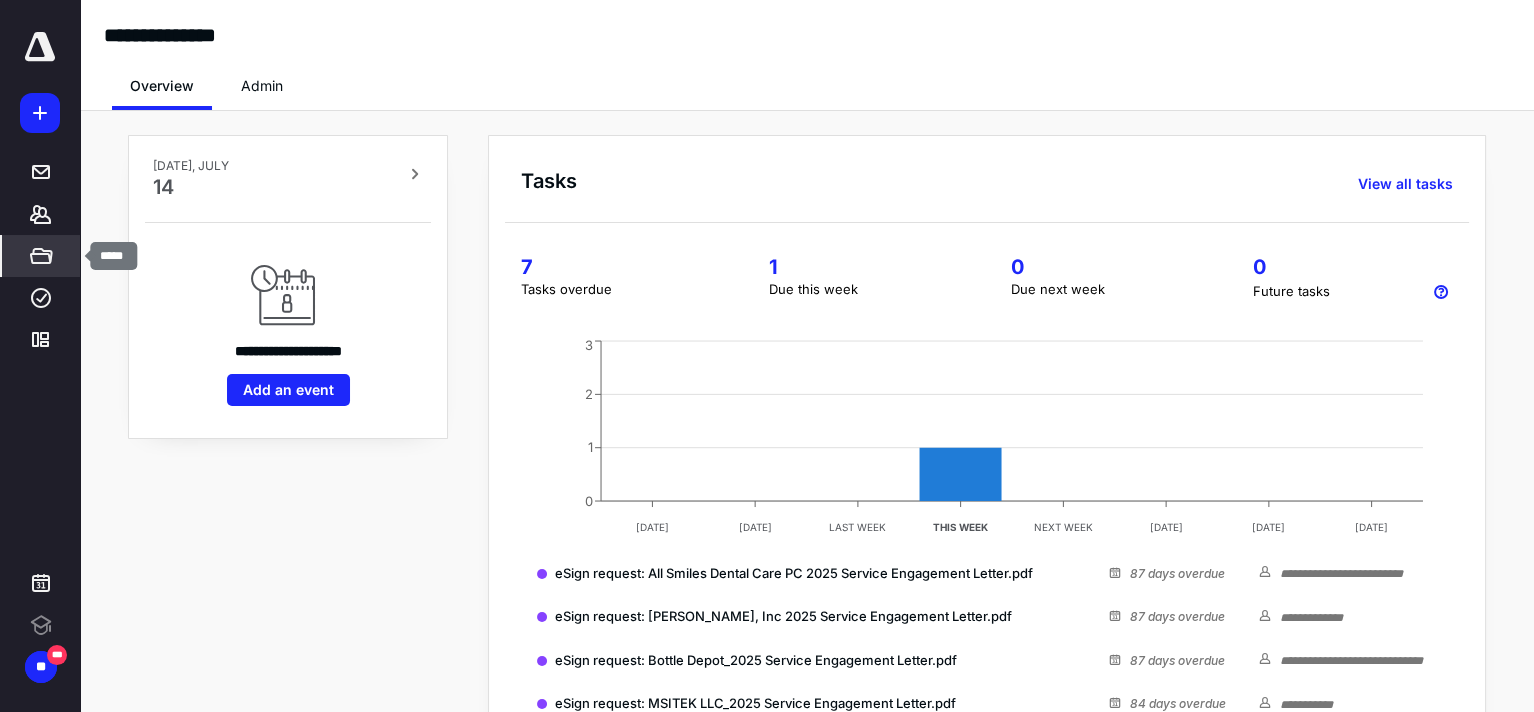 scroll, scrollTop: 0, scrollLeft: 0, axis: both 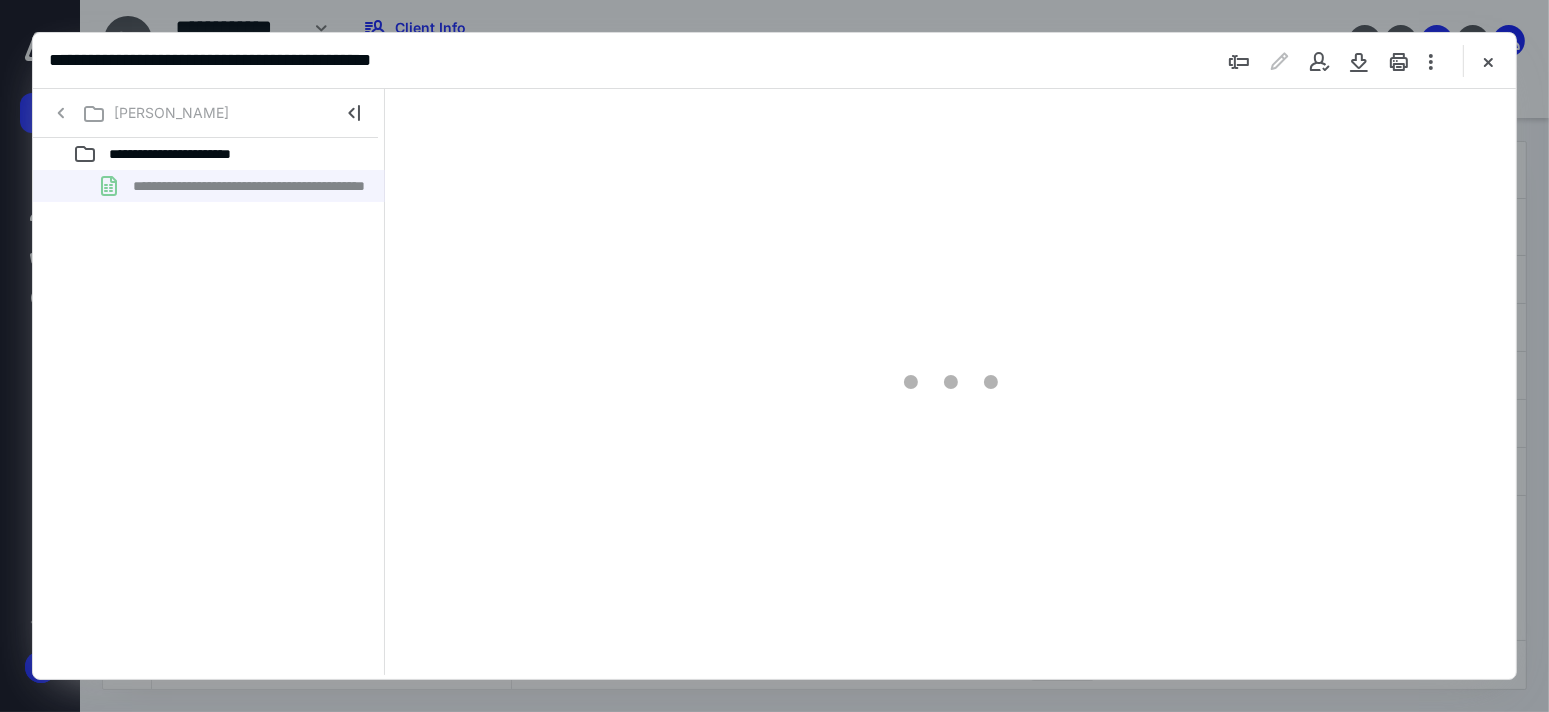 type on "52" 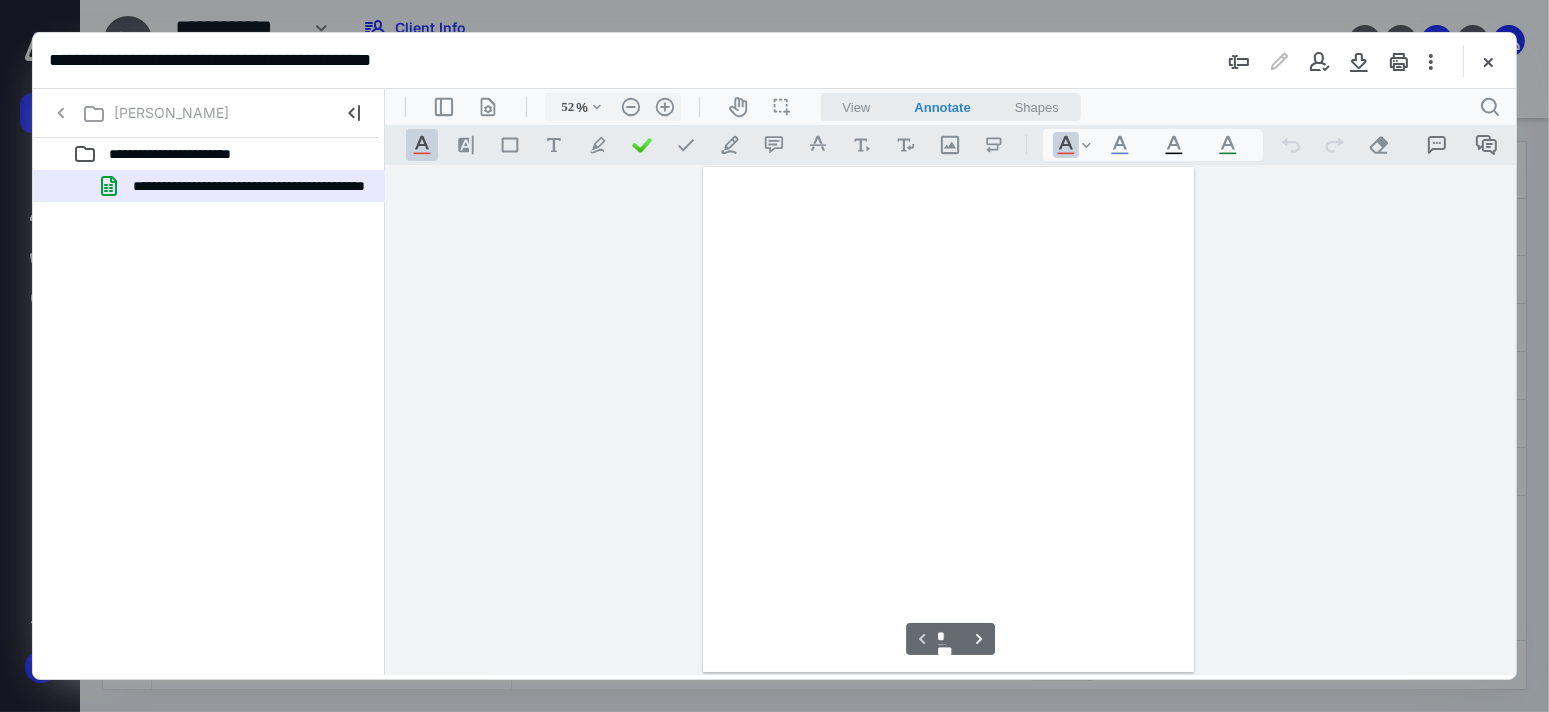 scroll, scrollTop: 78, scrollLeft: 0, axis: vertical 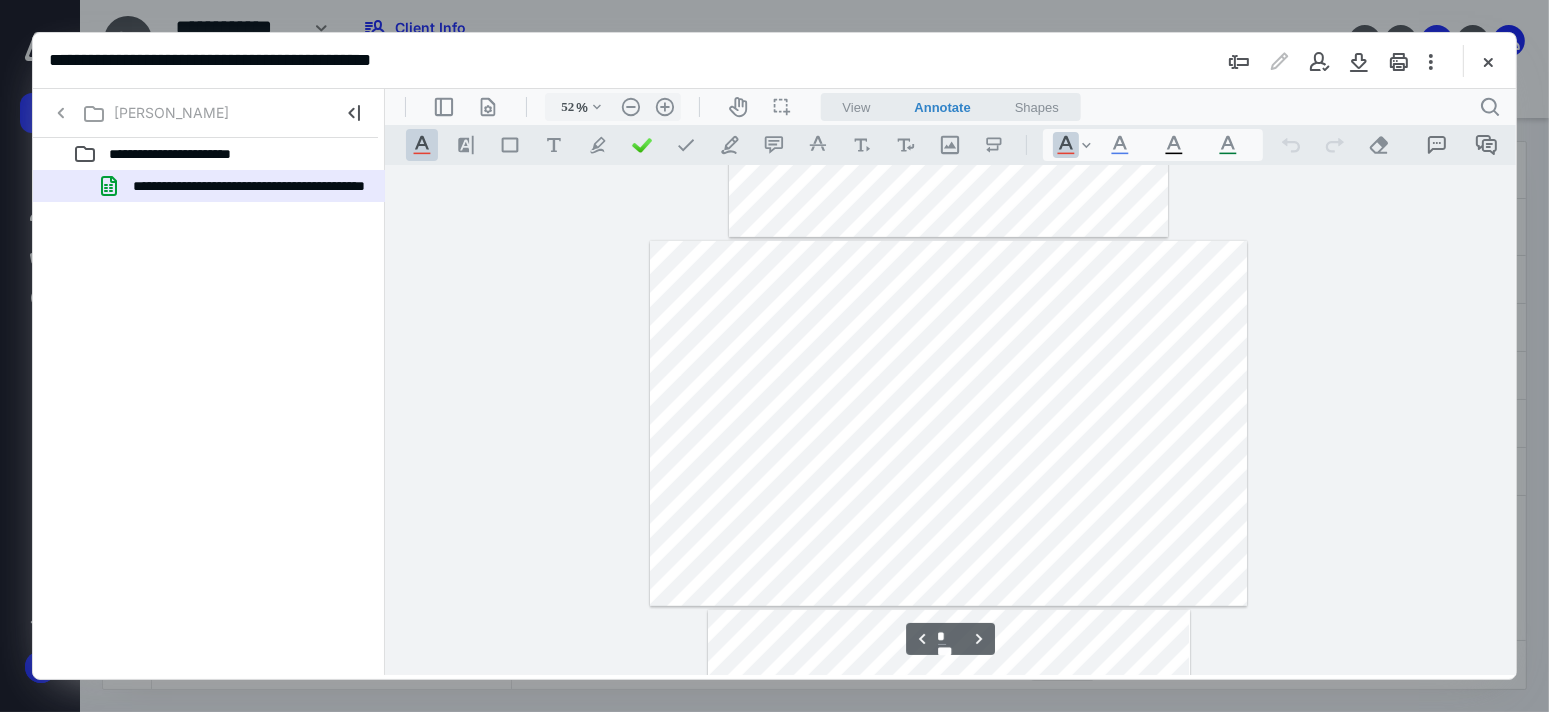 type on "*" 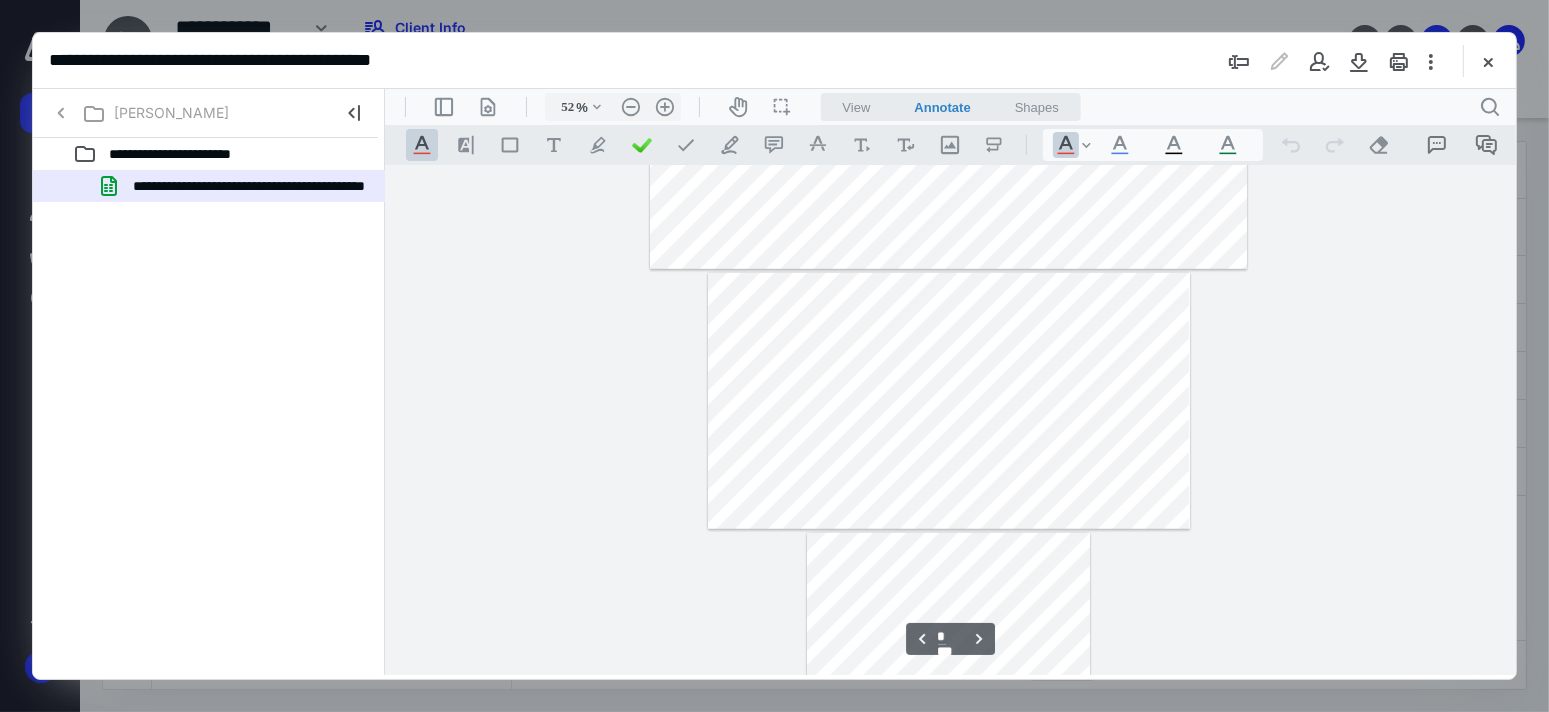 scroll, scrollTop: 1658, scrollLeft: 0, axis: vertical 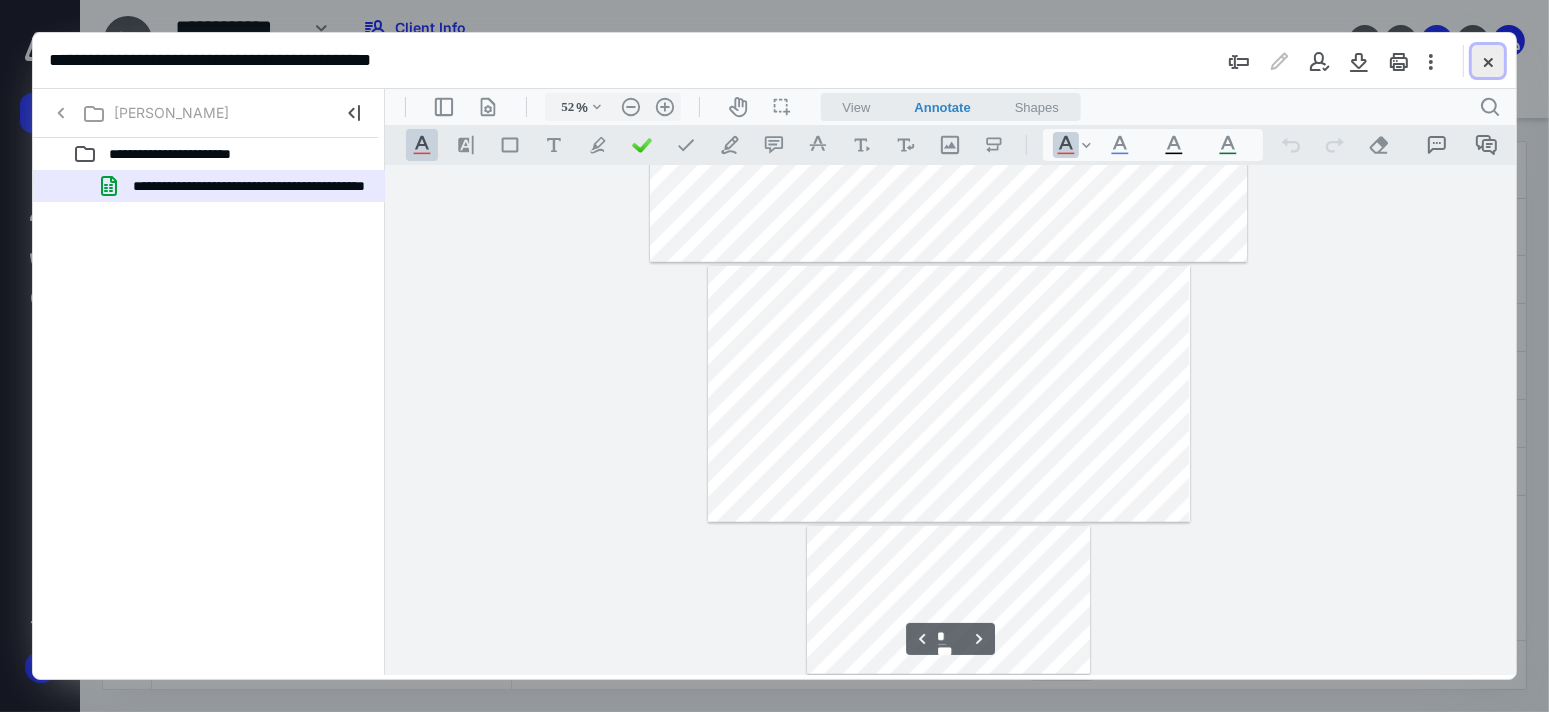click at bounding box center [1488, 61] 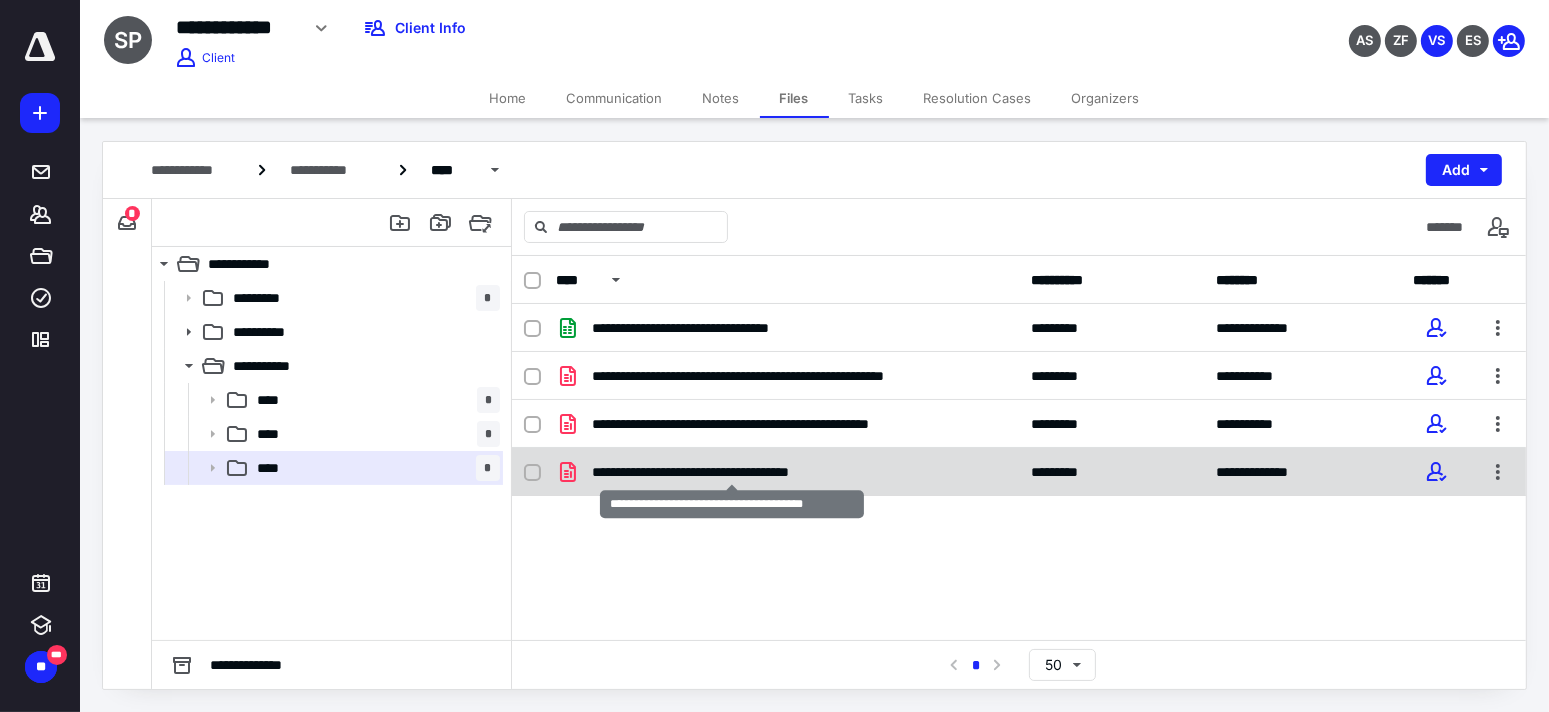 click on "**********" at bounding box center [732, 472] 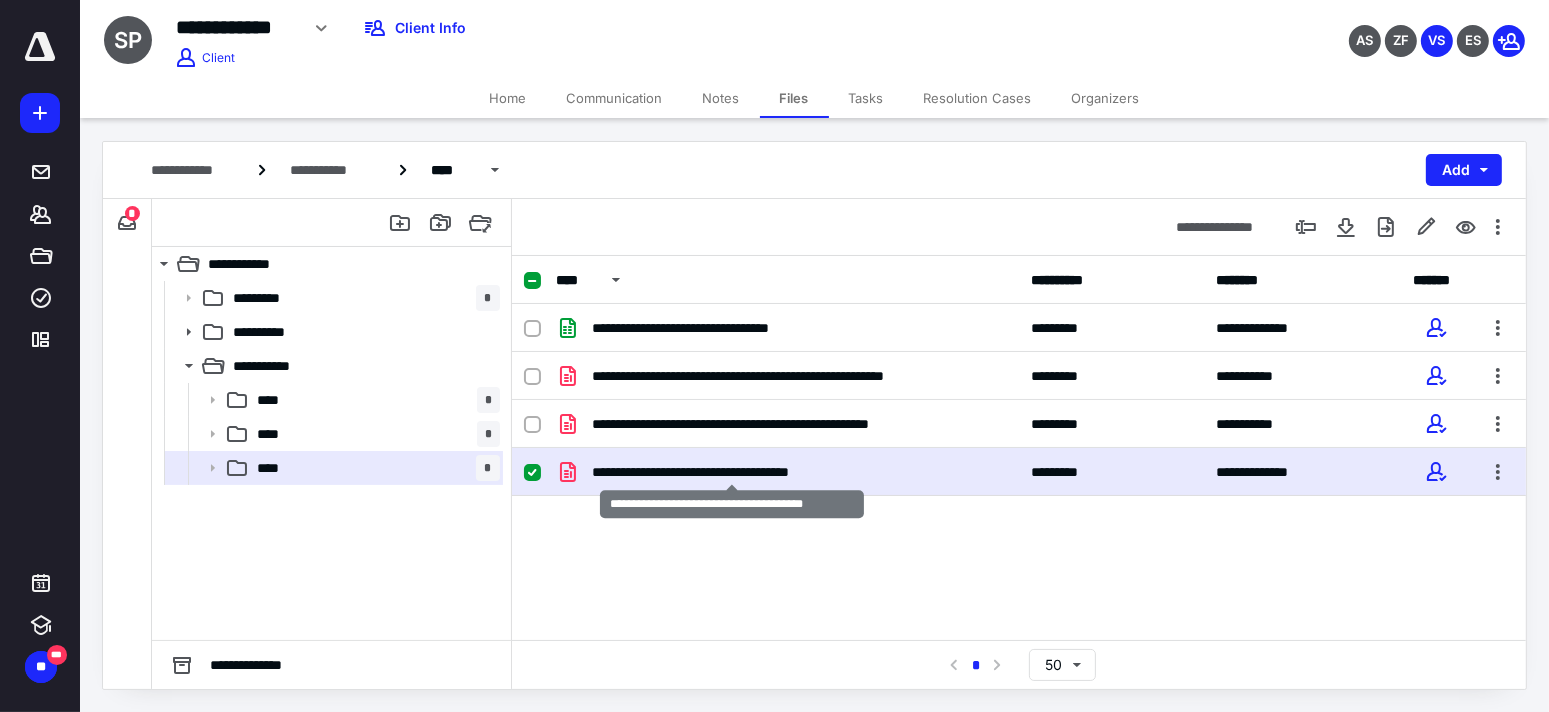 click on "**********" at bounding box center [732, 472] 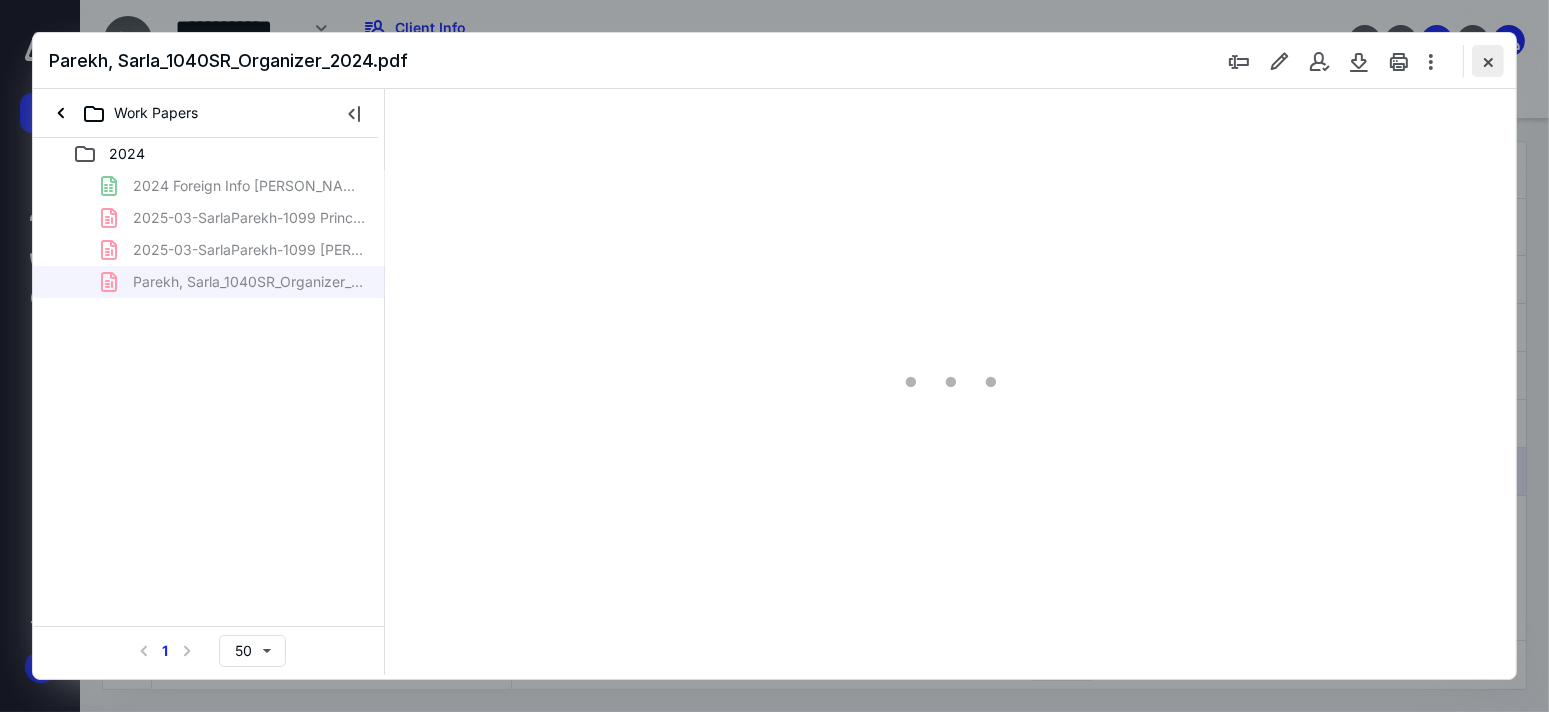 scroll, scrollTop: 0, scrollLeft: 0, axis: both 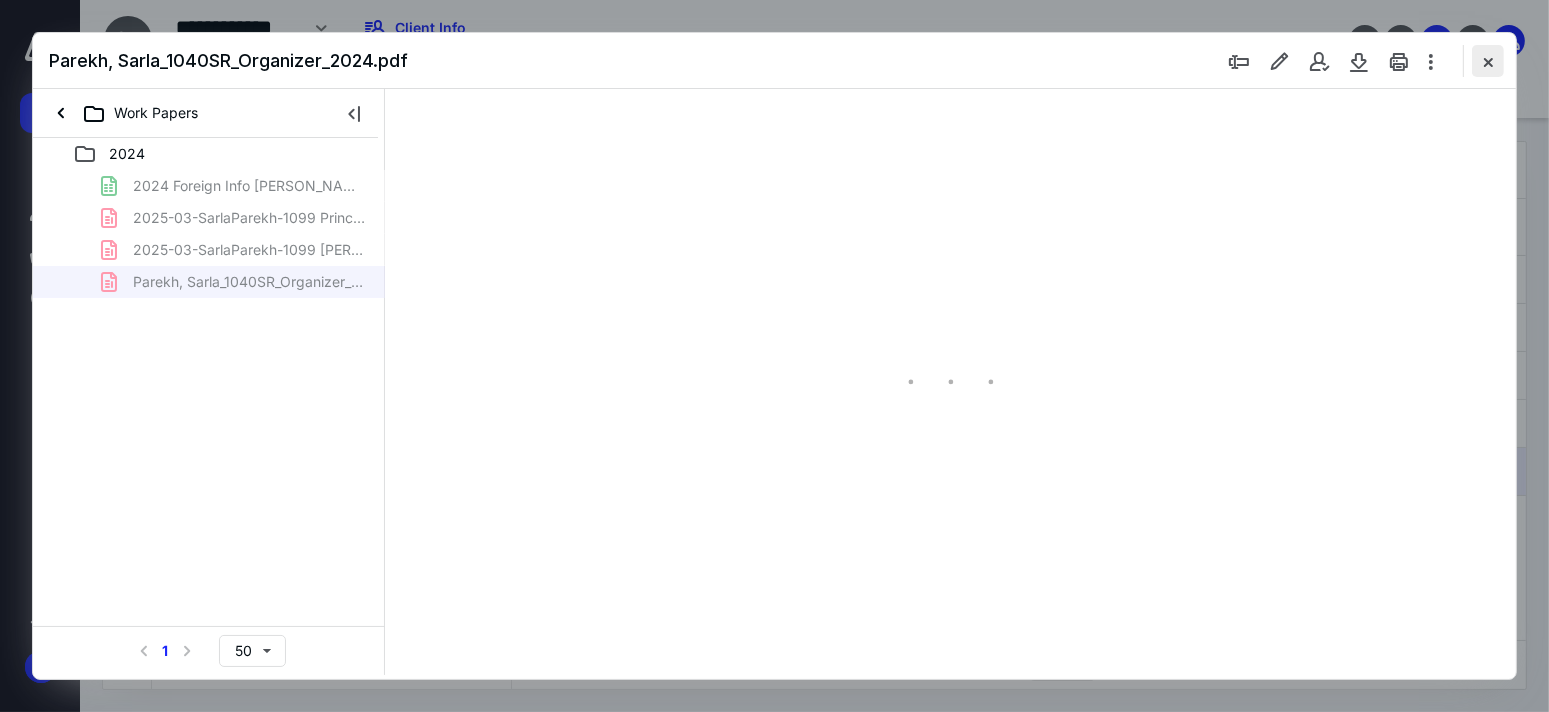 click at bounding box center [1488, 61] 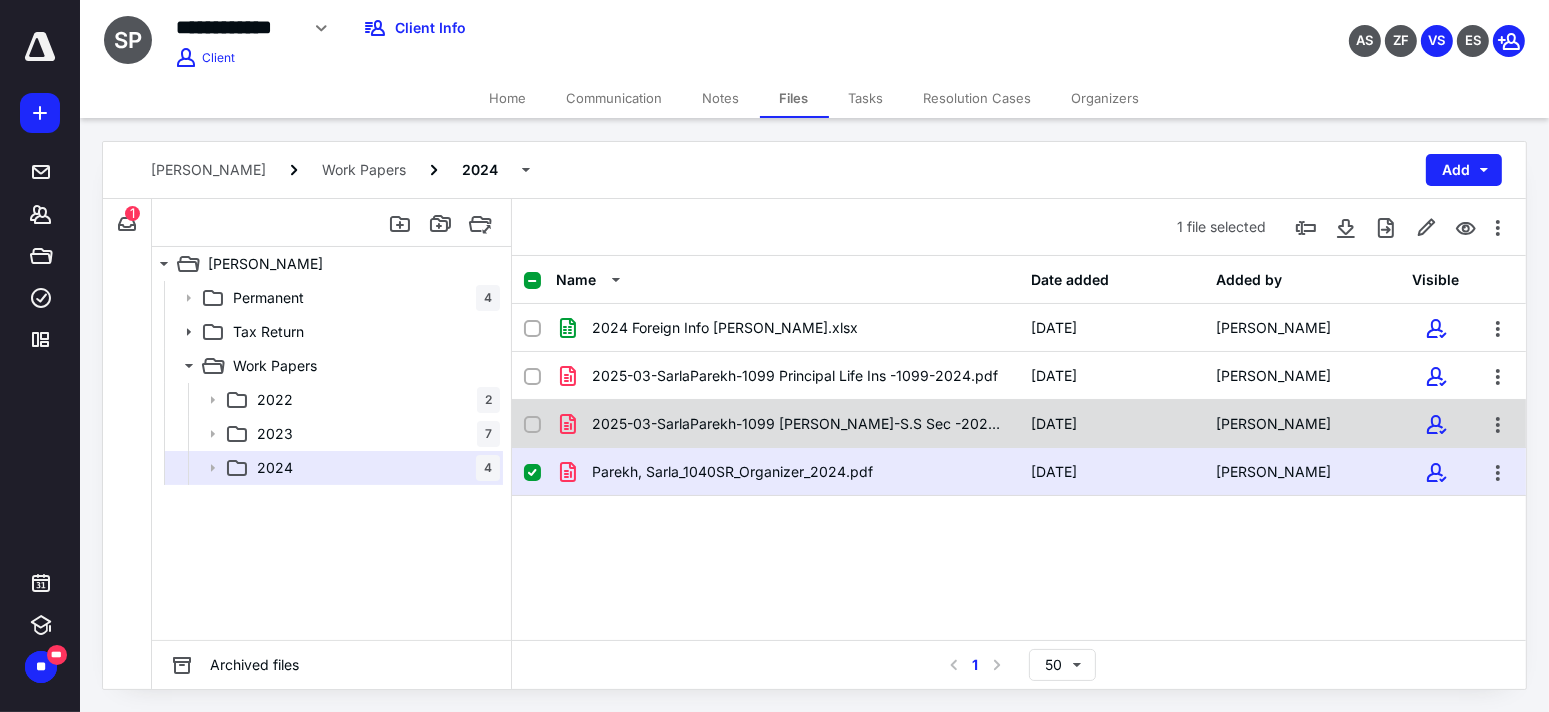 click on "2025-03-SarlaParekh-1099 [PERSON_NAME]-S.S Sec -2024.pdf" at bounding box center (799, 424) 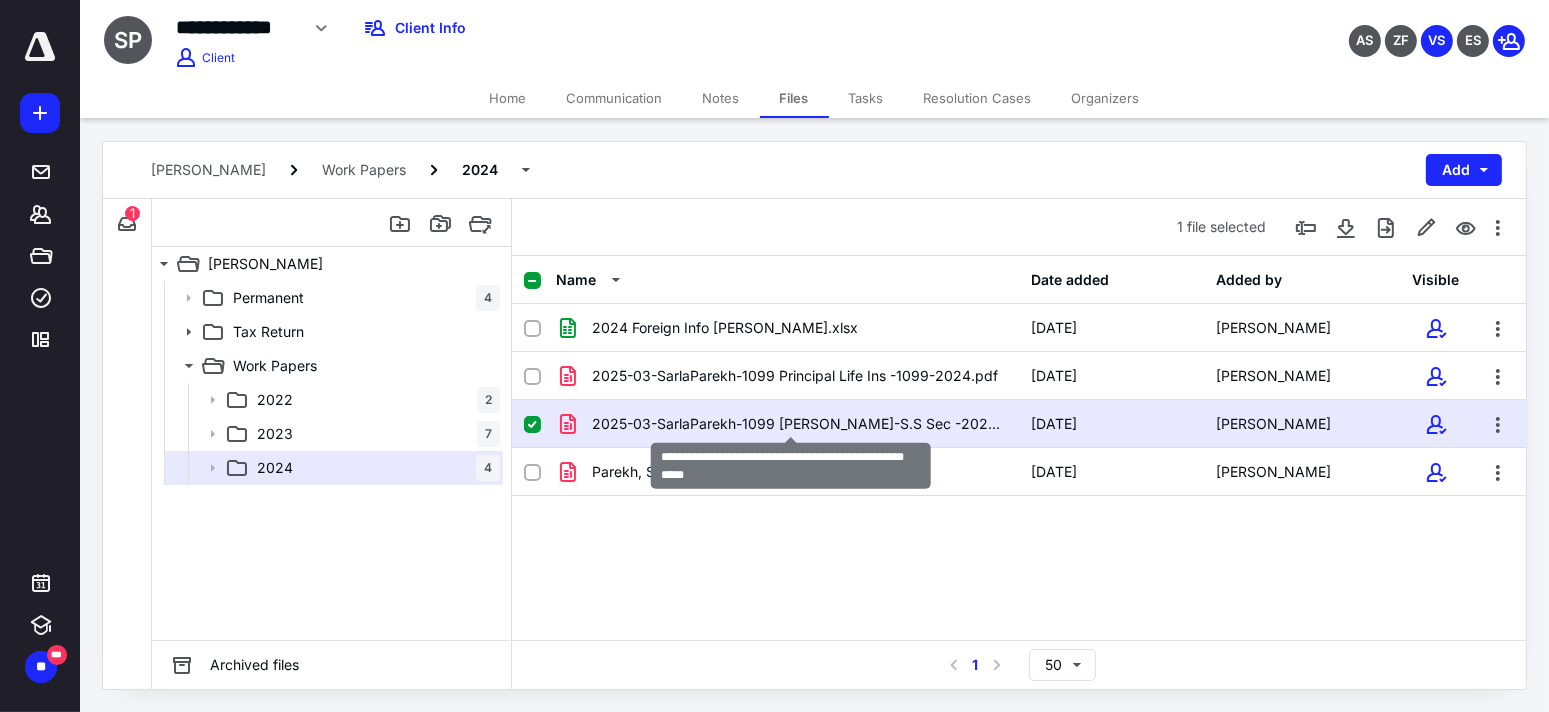 click on "2025-03-SarlaParekh-1099 [PERSON_NAME]-S.S Sec -2024.pdf" at bounding box center (799, 424) 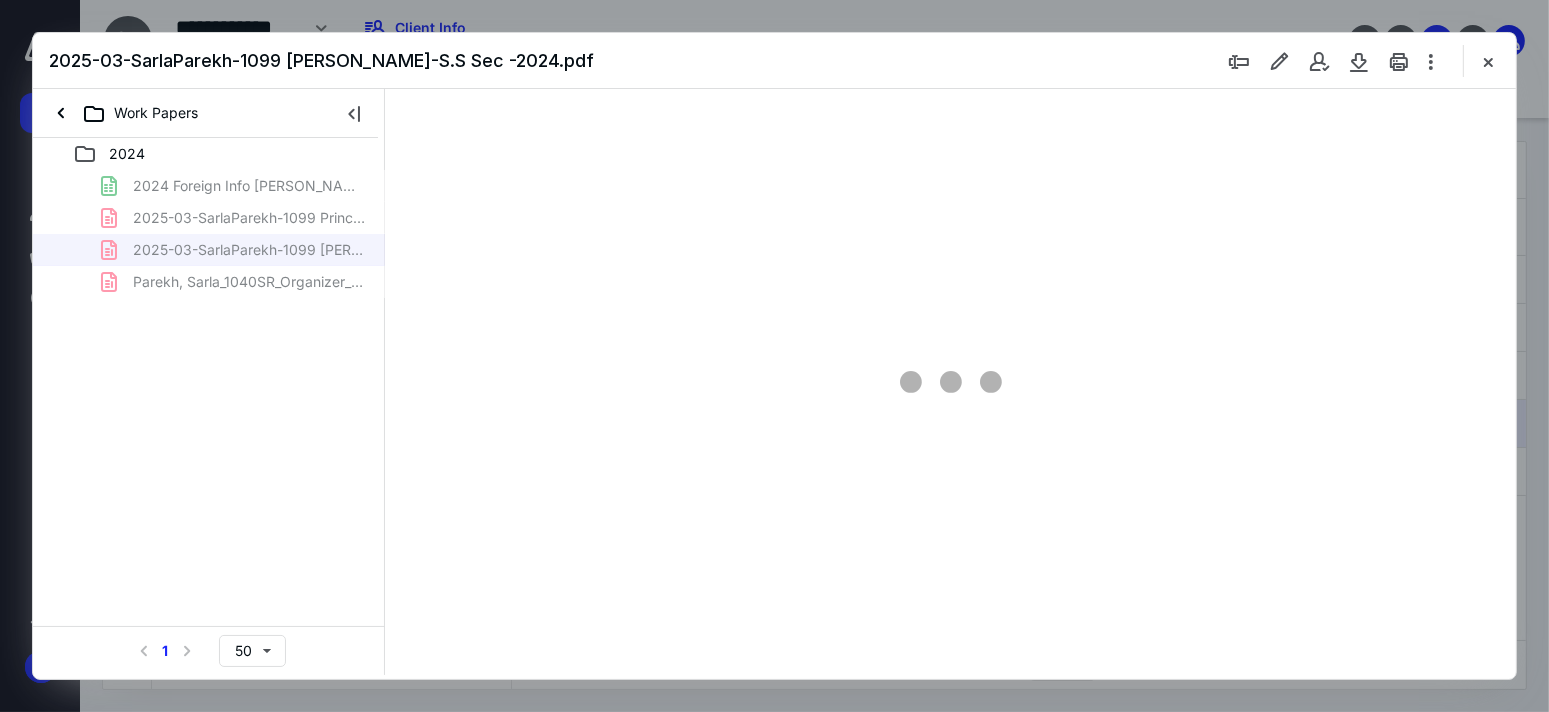 scroll, scrollTop: 0, scrollLeft: 0, axis: both 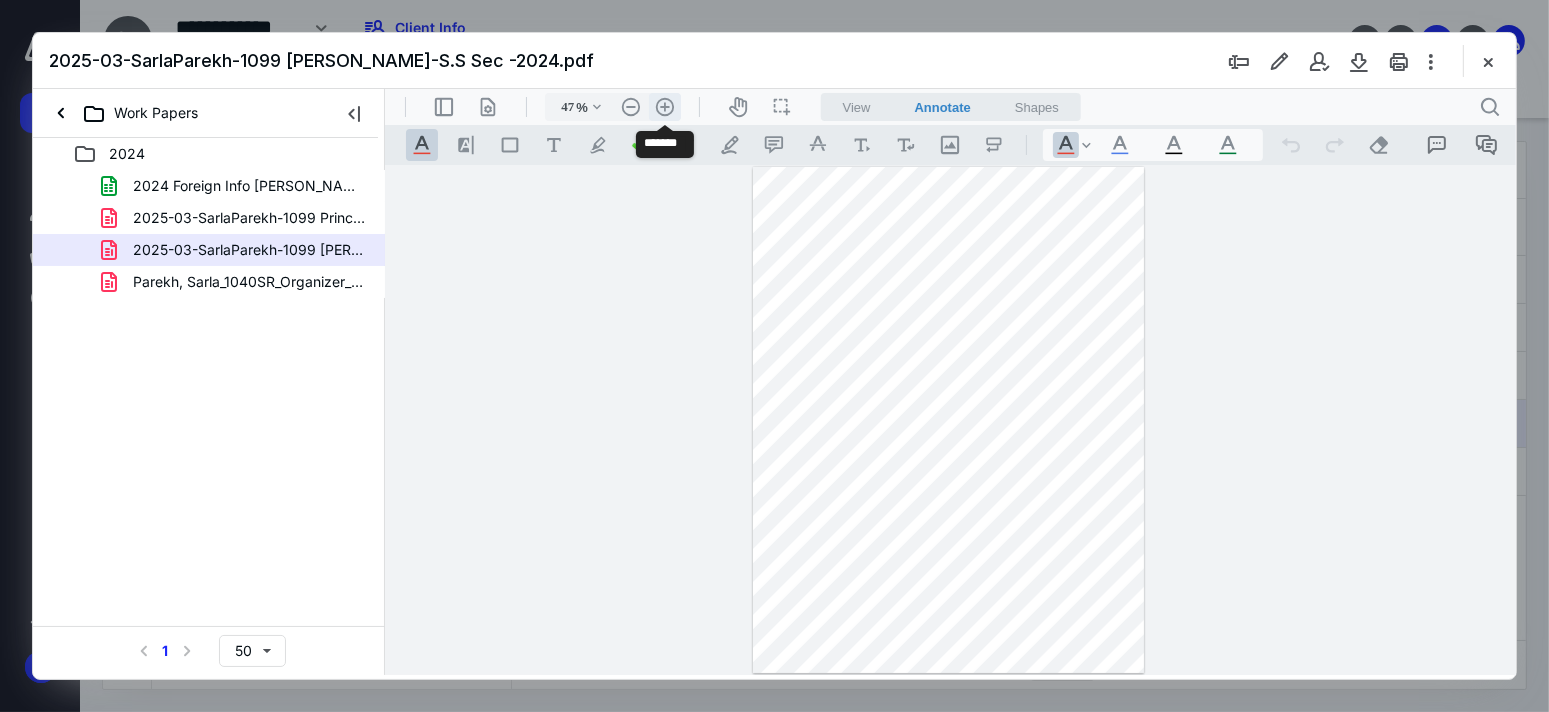 click on ".cls-1{fill:#abb0c4;} icon - header - zoom - in - line" at bounding box center [664, 106] 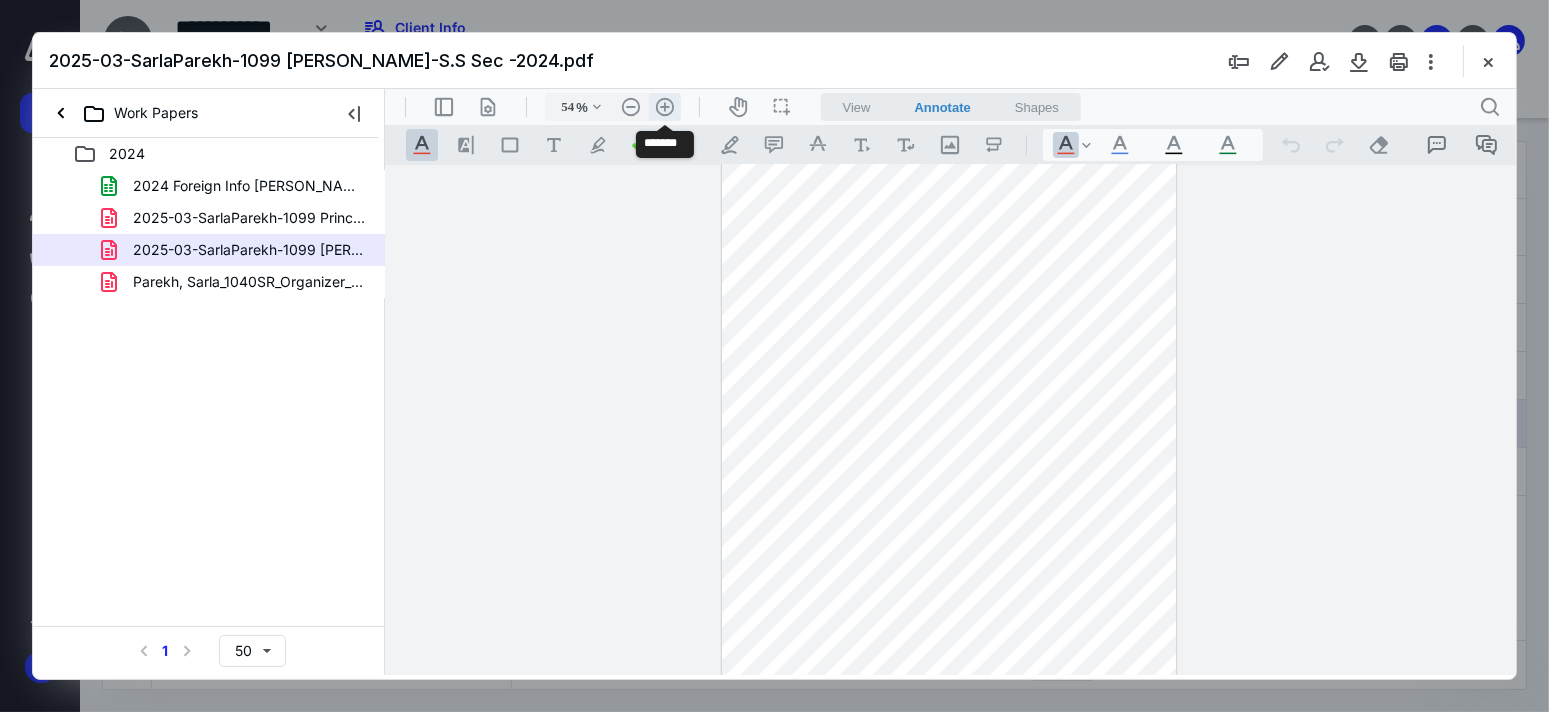 click on ".cls-1{fill:#abb0c4;} icon - header - zoom - in - line" at bounding box center [664, 106] 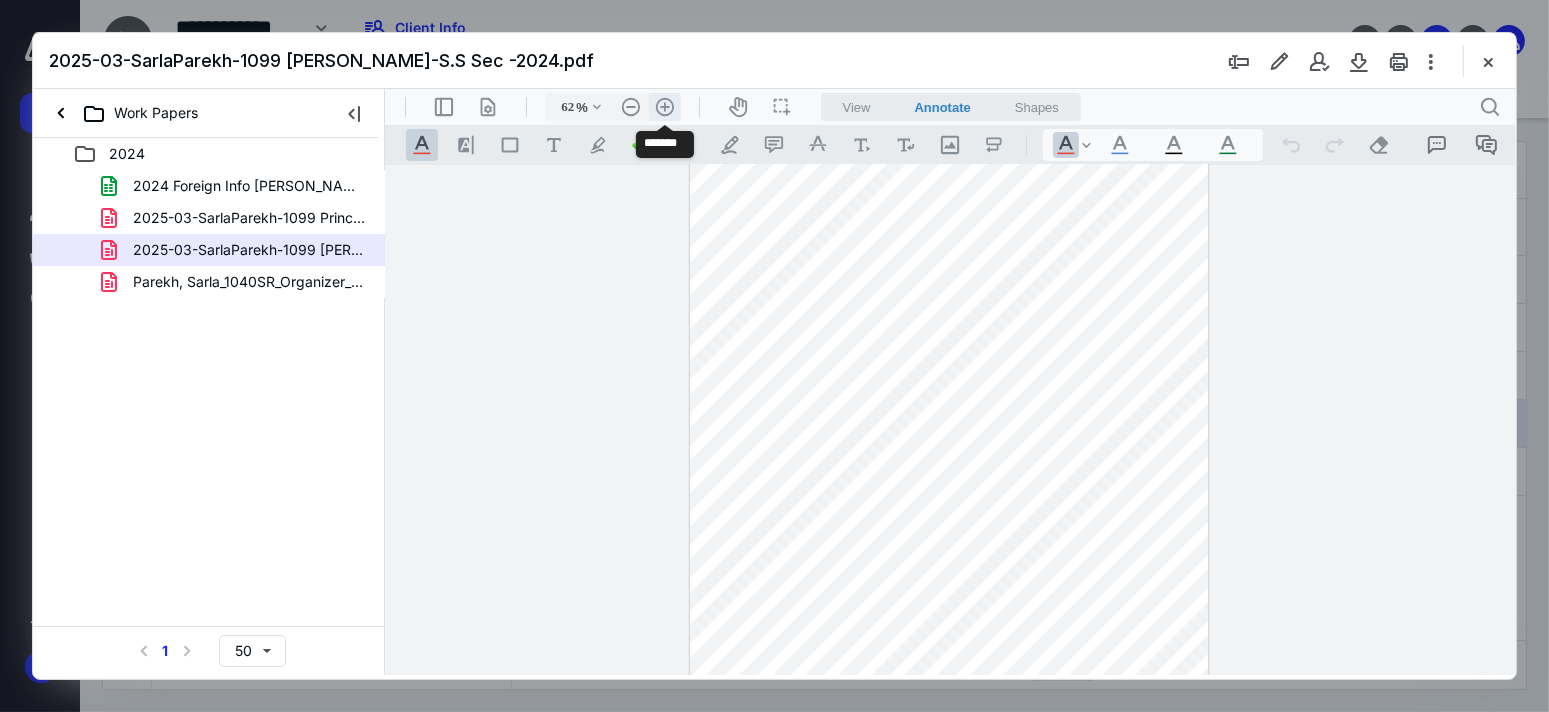 click on ".cls-1{fill:#abb0c4;} icon - header - zoom - in - line" at bounding box center [664, 106] 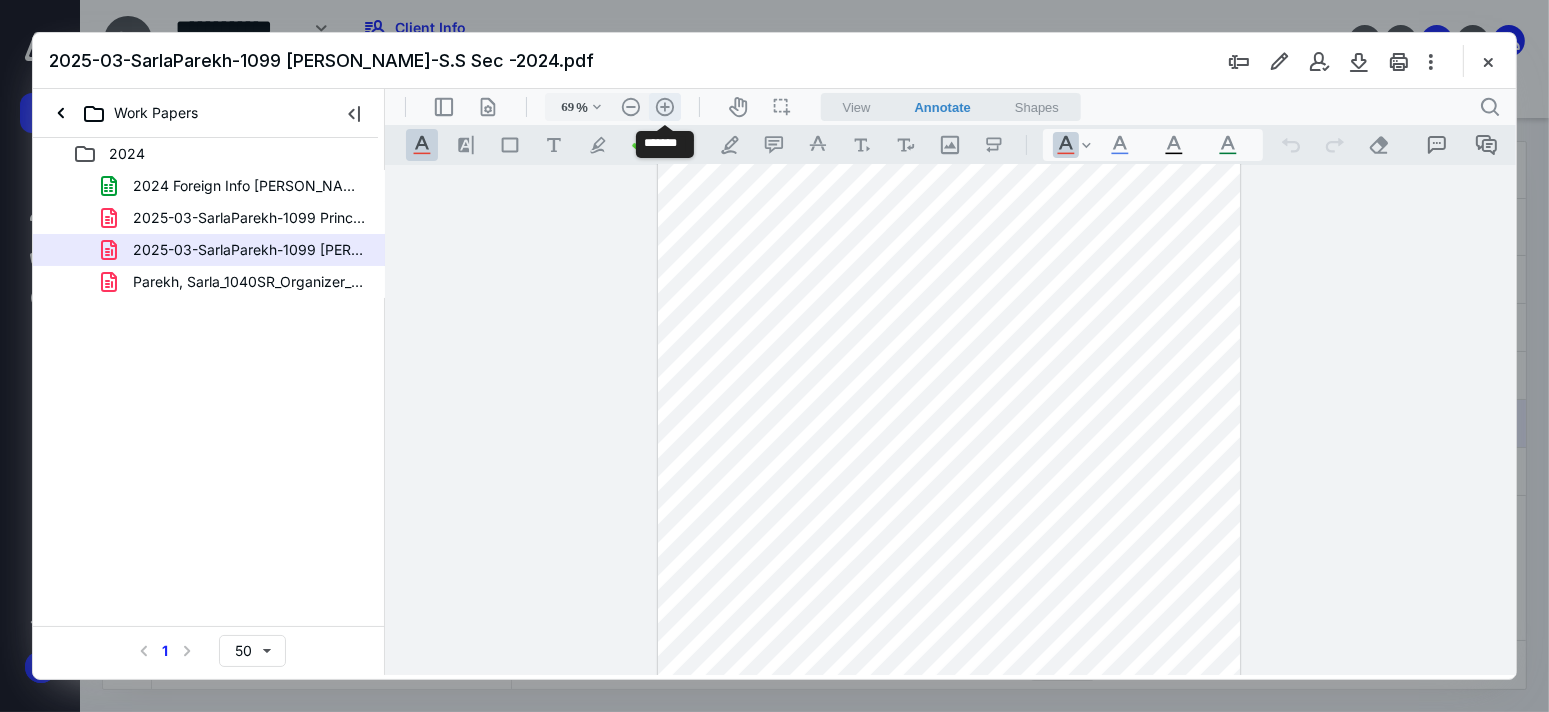 click on ".cls-1{fill:#abb0c4;} icon - header - zoom - in - line" at bounding box center (664, 106) 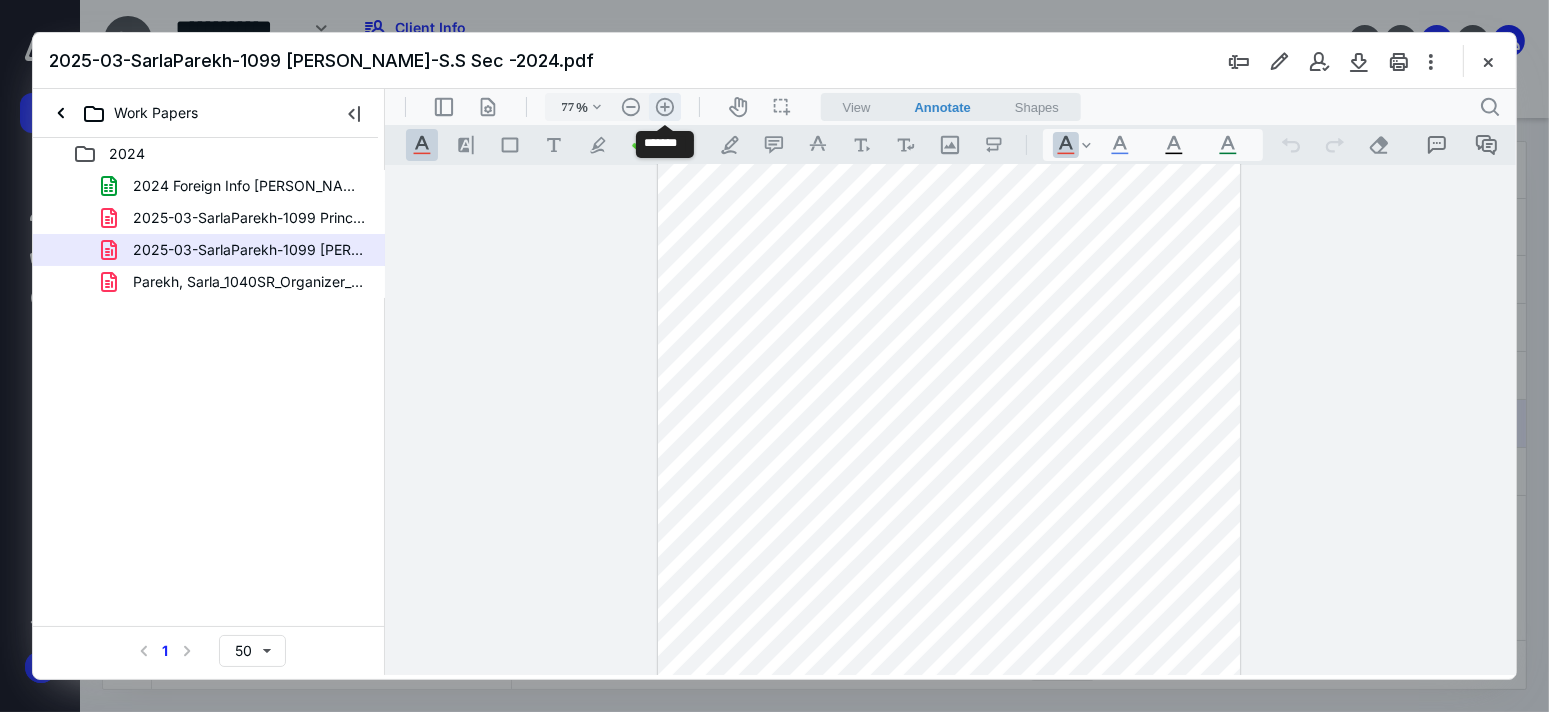 scroll, scrollTop: 141, scrollLeft: 0, axis: vertical 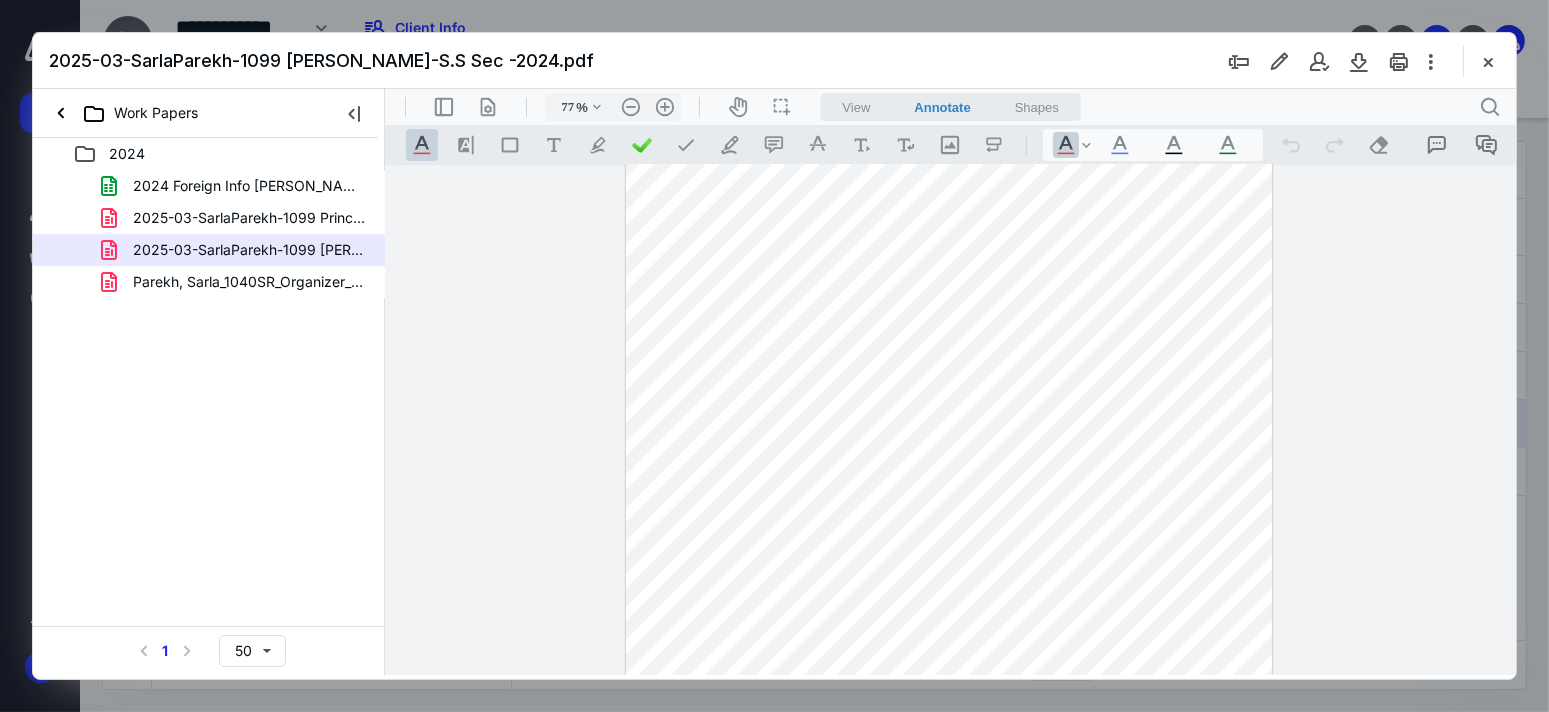 drag, startPoint x: 865, startPoint y: 283, endPoint x: 837, endPoint y: 453, distance: 172.29045 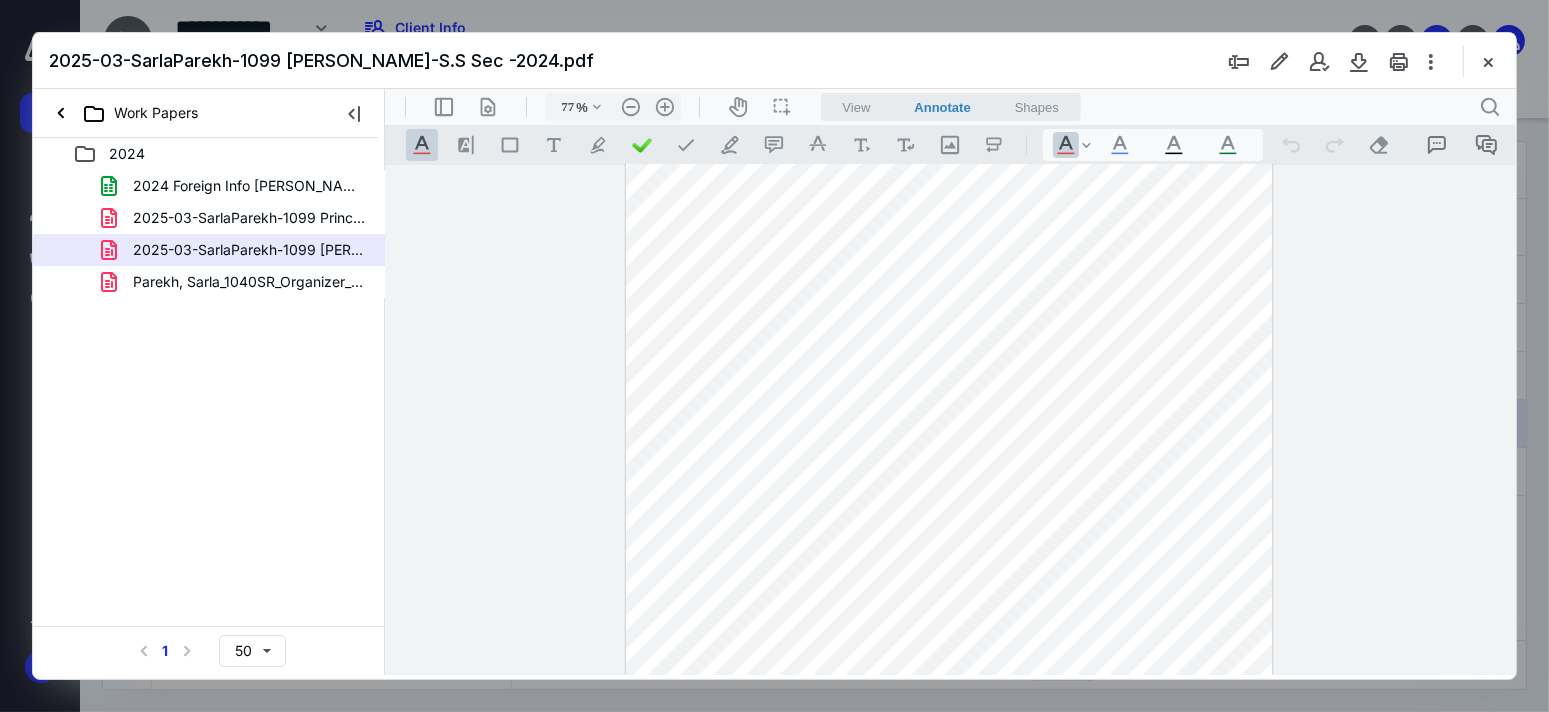scroll, scrollTop: 0, scrollLeft: 0, axis: both 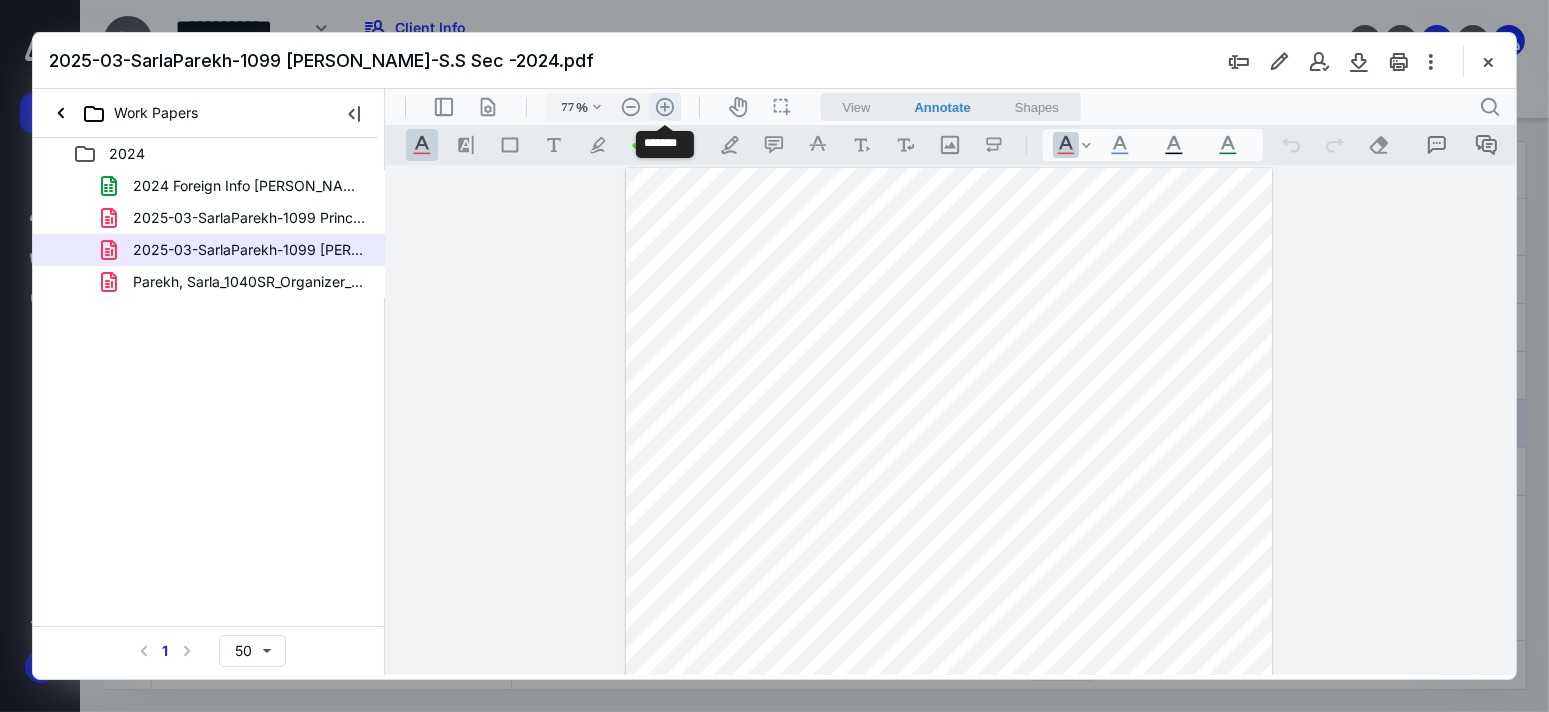 click on ".cls-1{fill:#abb0c4;} icon - header - zoom - in - line" at bounding box center (664, 106) 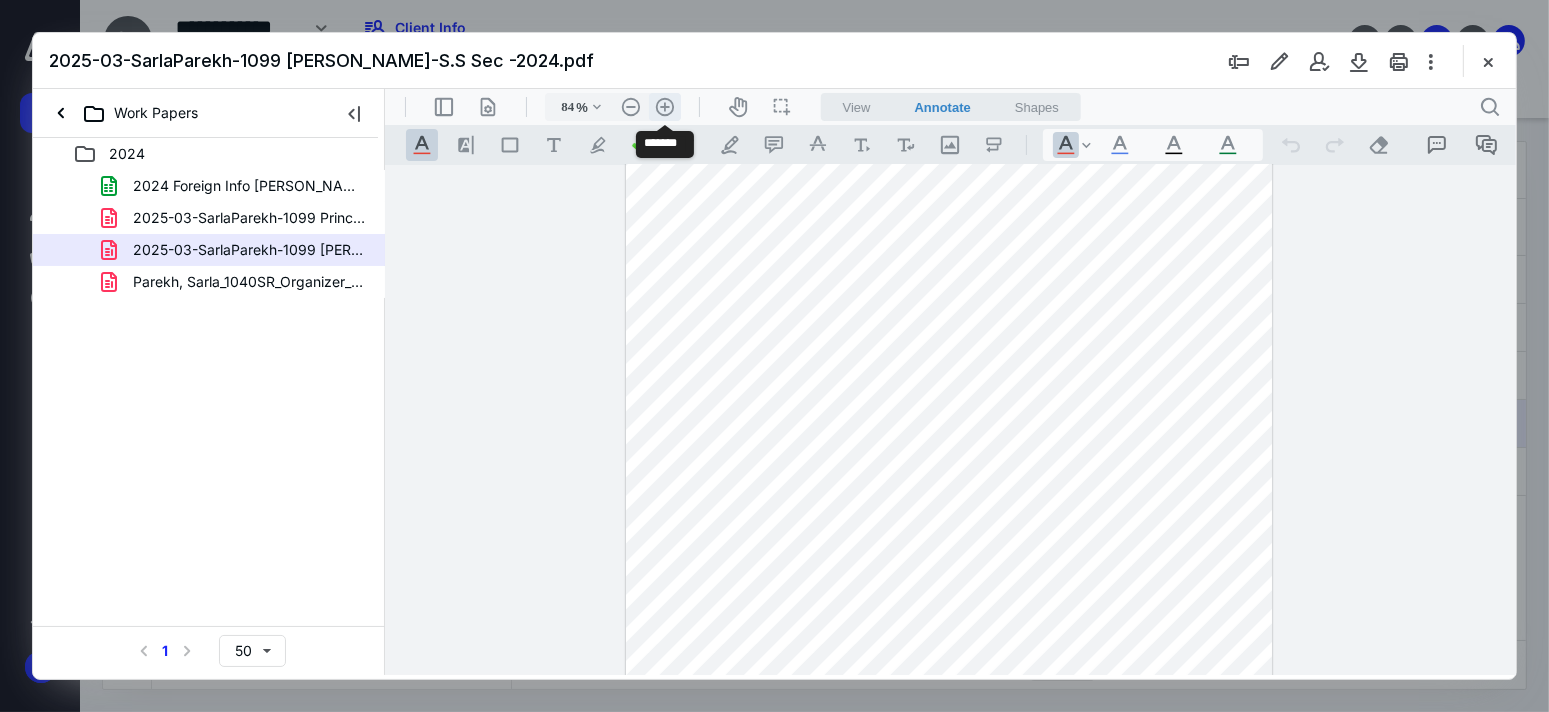 click on ".cls-1{fill:#abb0c4;} icon - header - zoom - in - line" at bounding box center (664, 106) 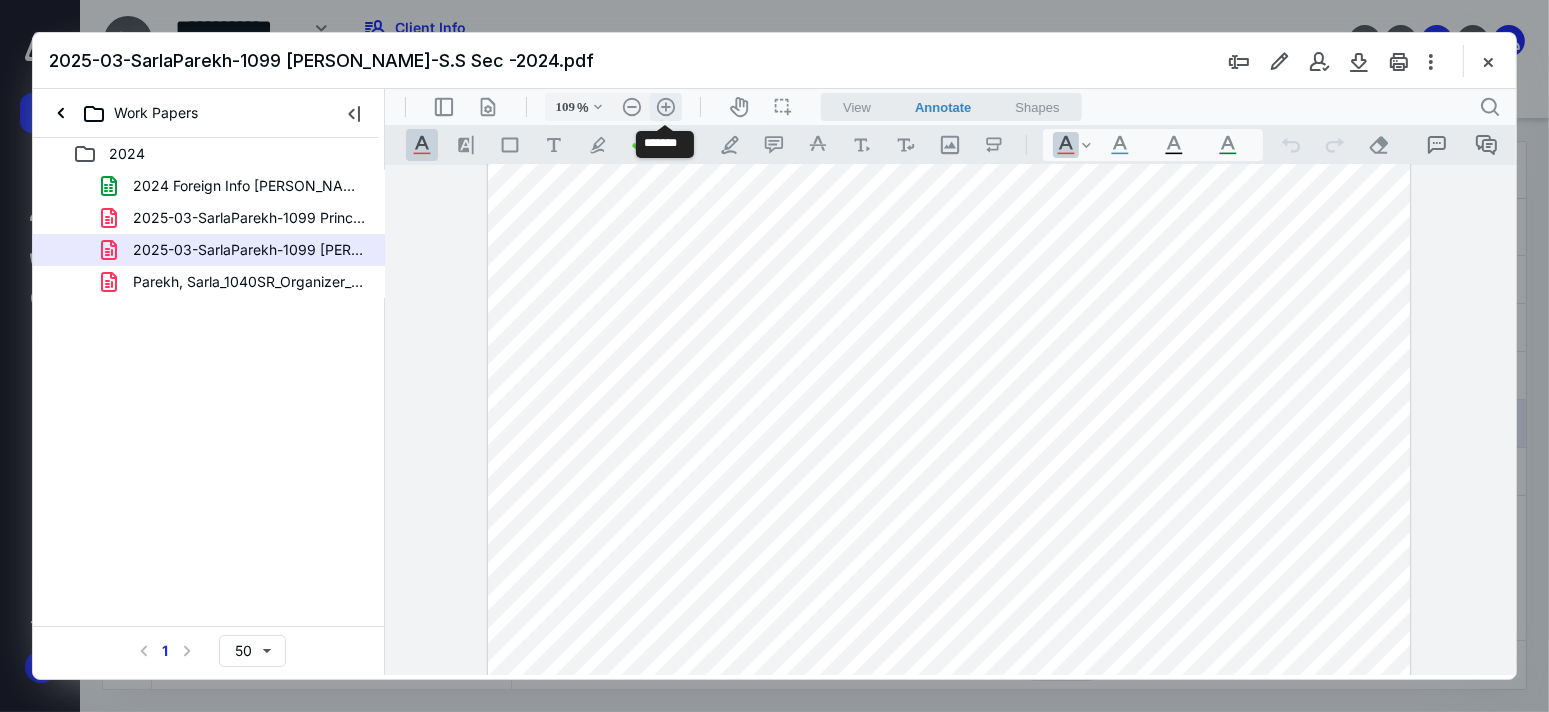 scroll, scrollTop: 93, scrollLeft: 0, axis: vertical 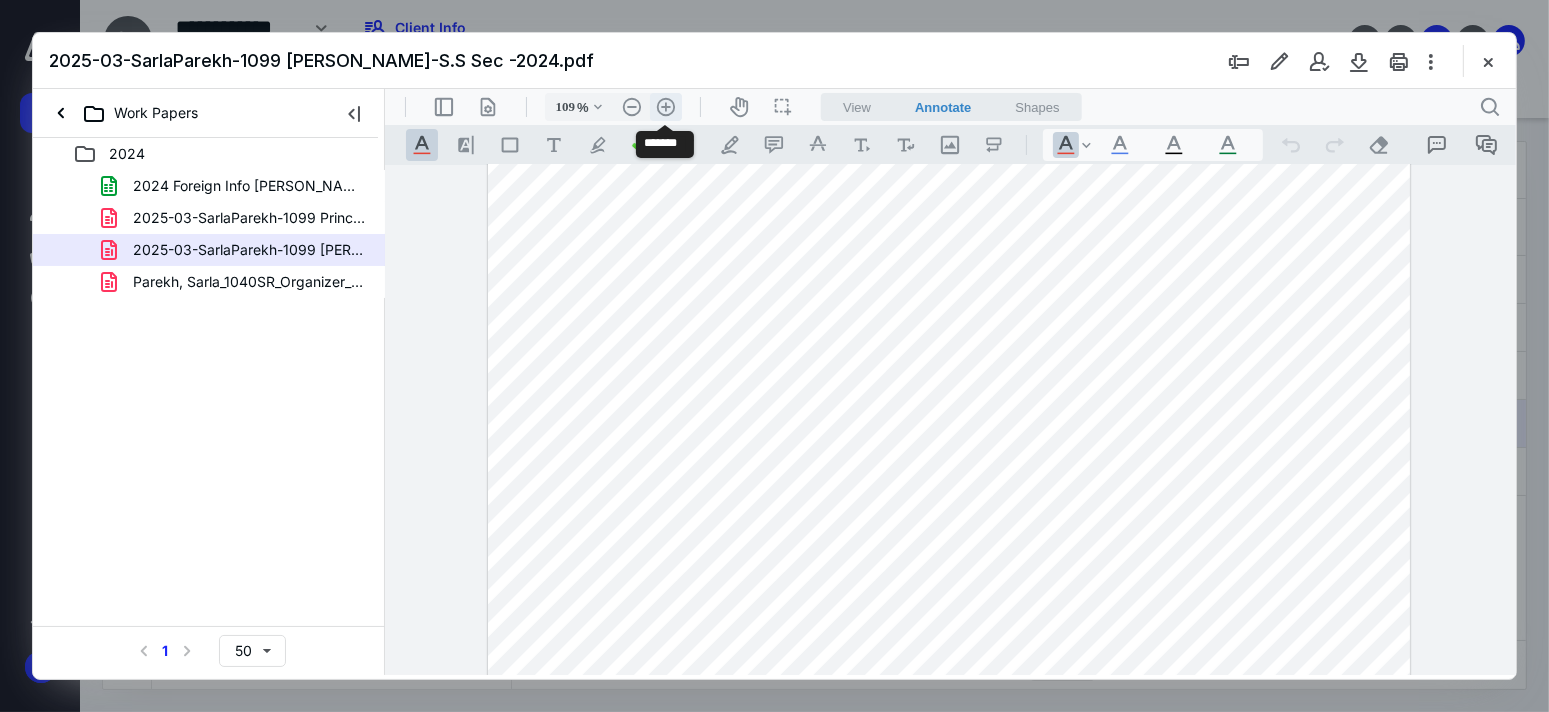 click on ".cls-1{fill:#abb0c4;} icon - header - zoom - in - line" at bounding box center (665, 106) 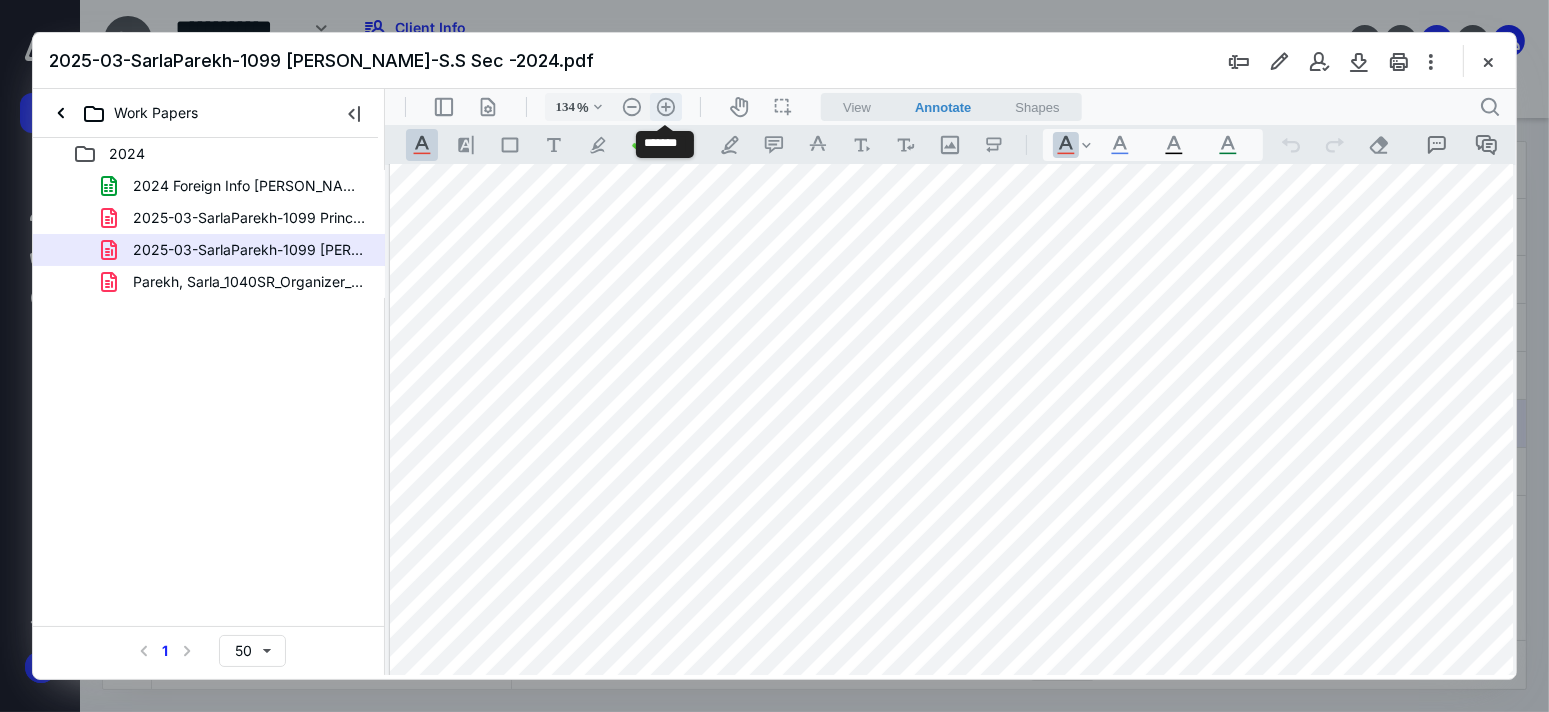 scroll, scrollTop: 165, scrollLeft: 12, axis: both 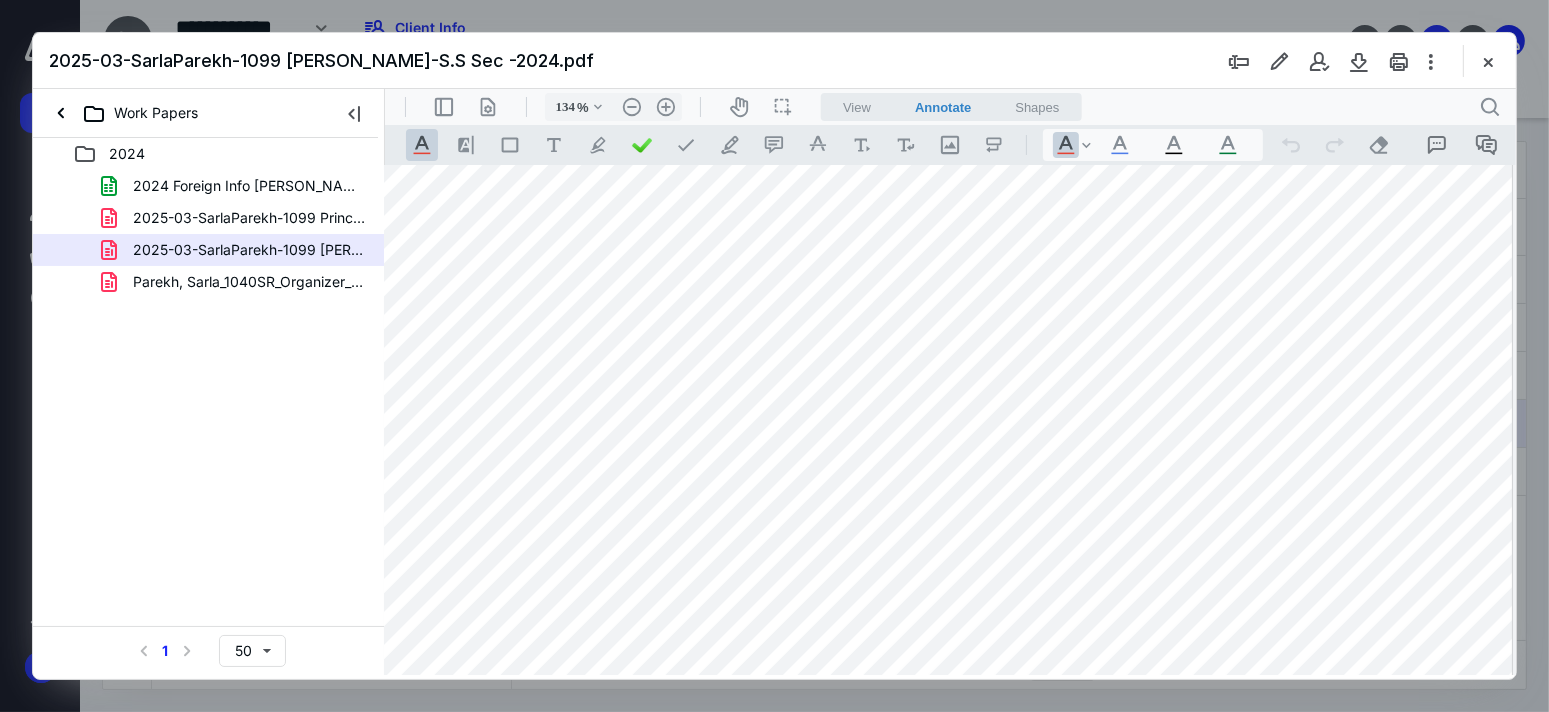 click at bounding box center [944, 738] 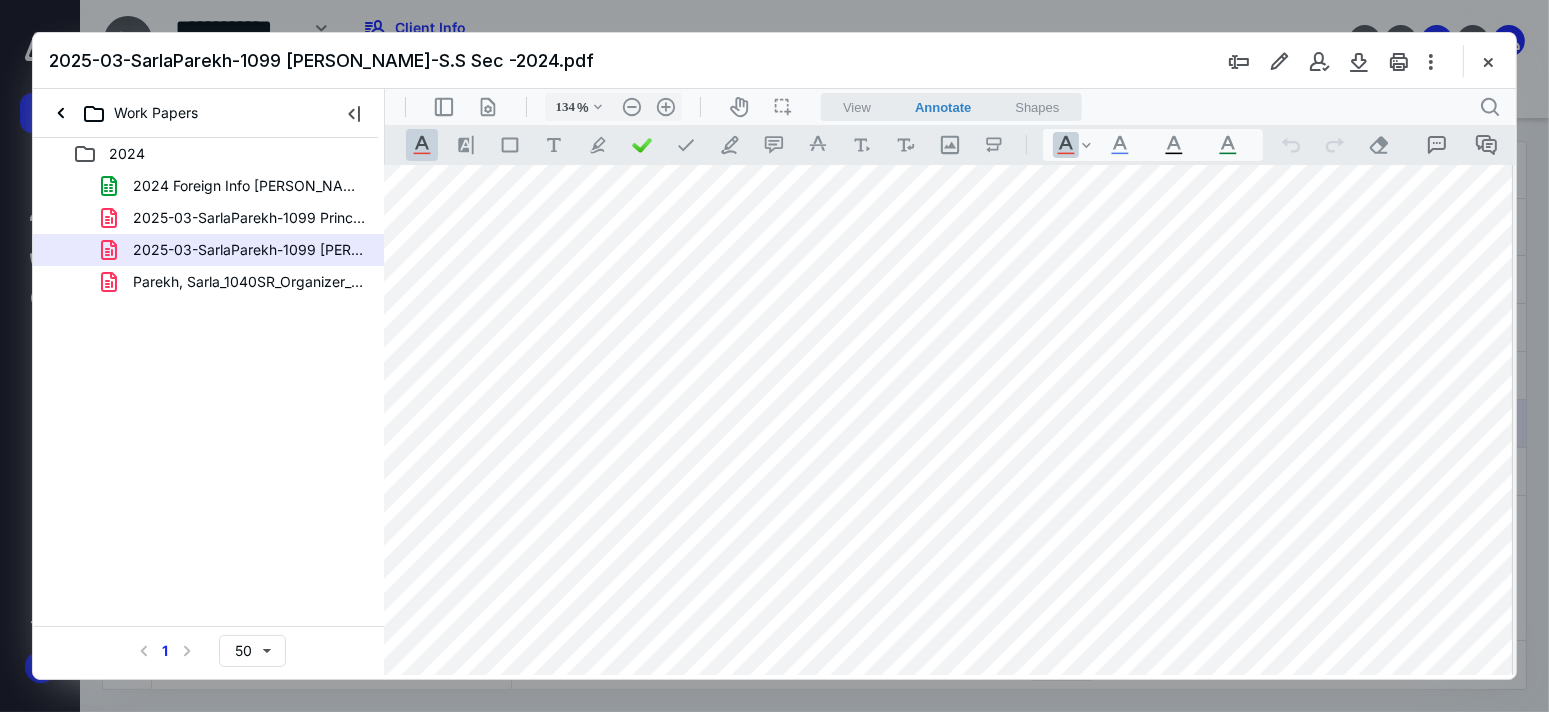 scroll, scrollTop: 496, scrollLeft: 12, axis: both 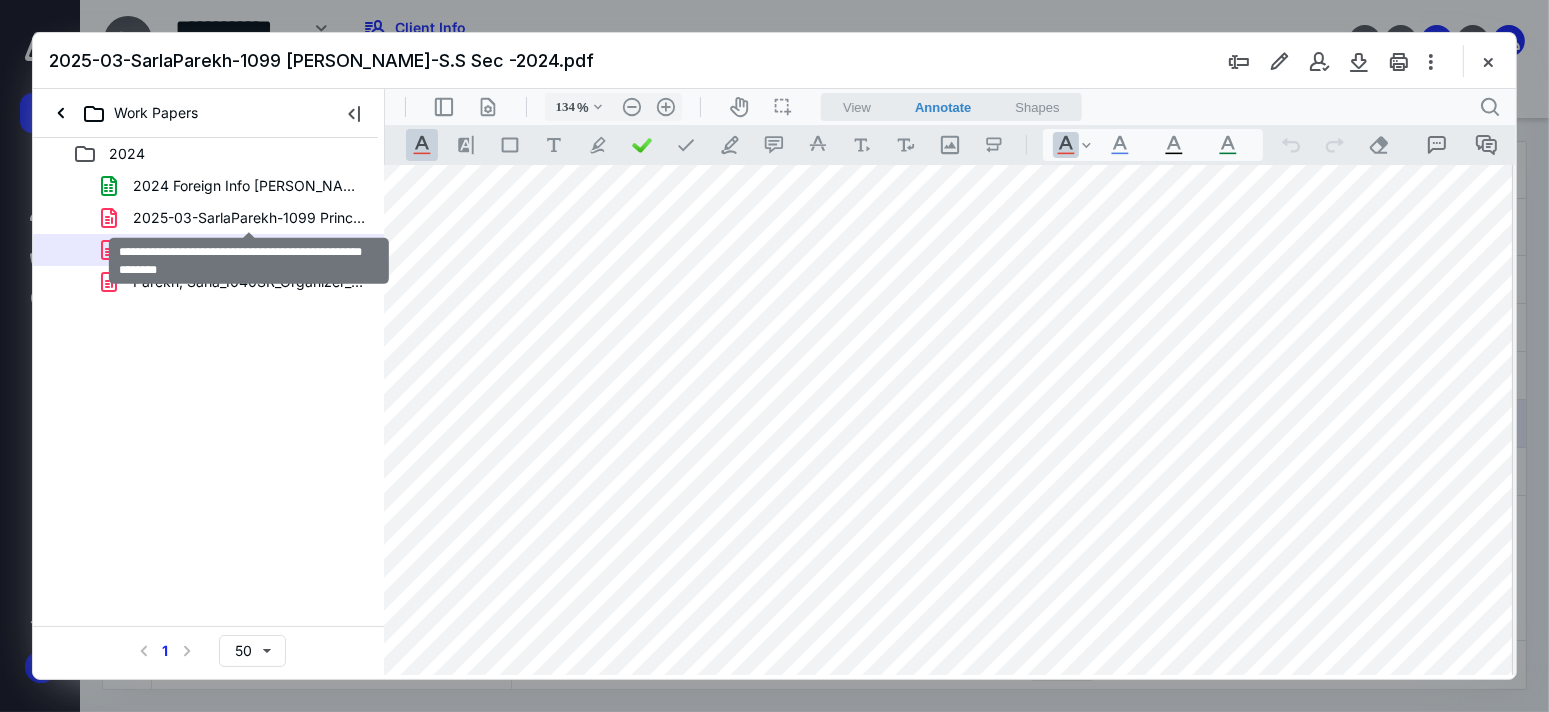 click on "2025-03-SarlaParekh-1099 Principal Life Ins -1099-2024.pdf" at bounding box center [249, 218] 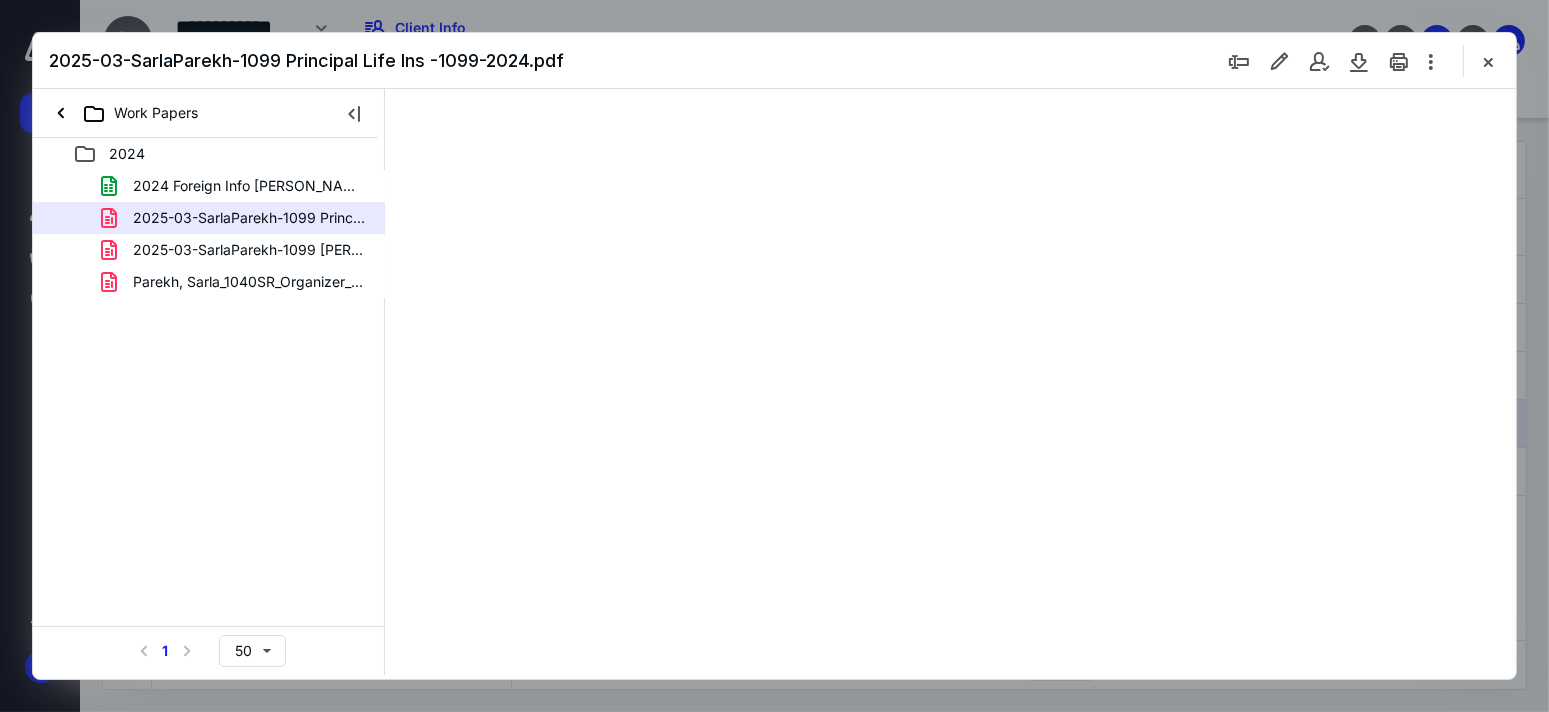 scroll, scrollTop: 0, scrollLeft: 0, axis: both 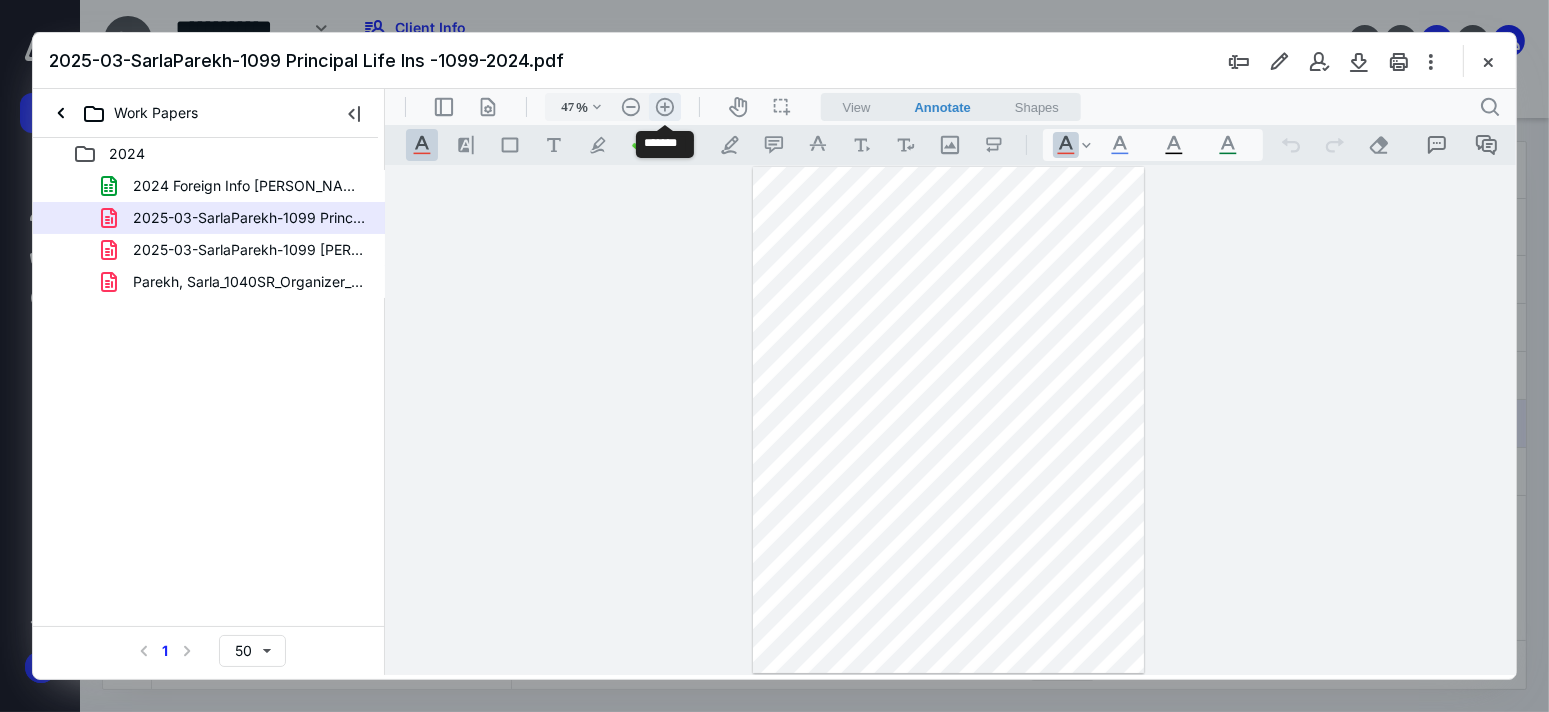 click on ".cls-1{fill:#abb0c4;} icon - header - zoom - in - line" at bounding box center [664, 106] 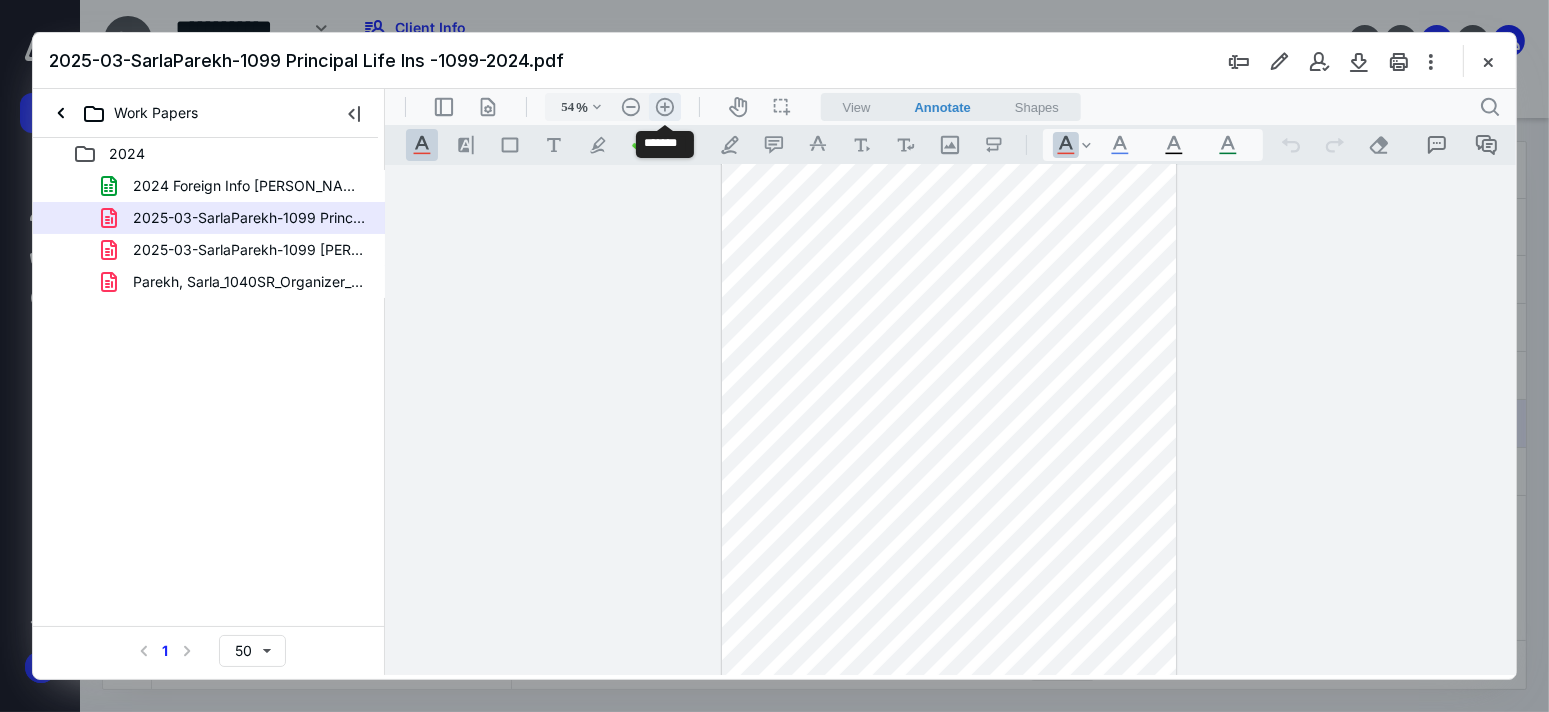 click on ".cls-1{fill:#abb0c4;} icon - header - zoom - in - line" at bounding box center (664, 106) 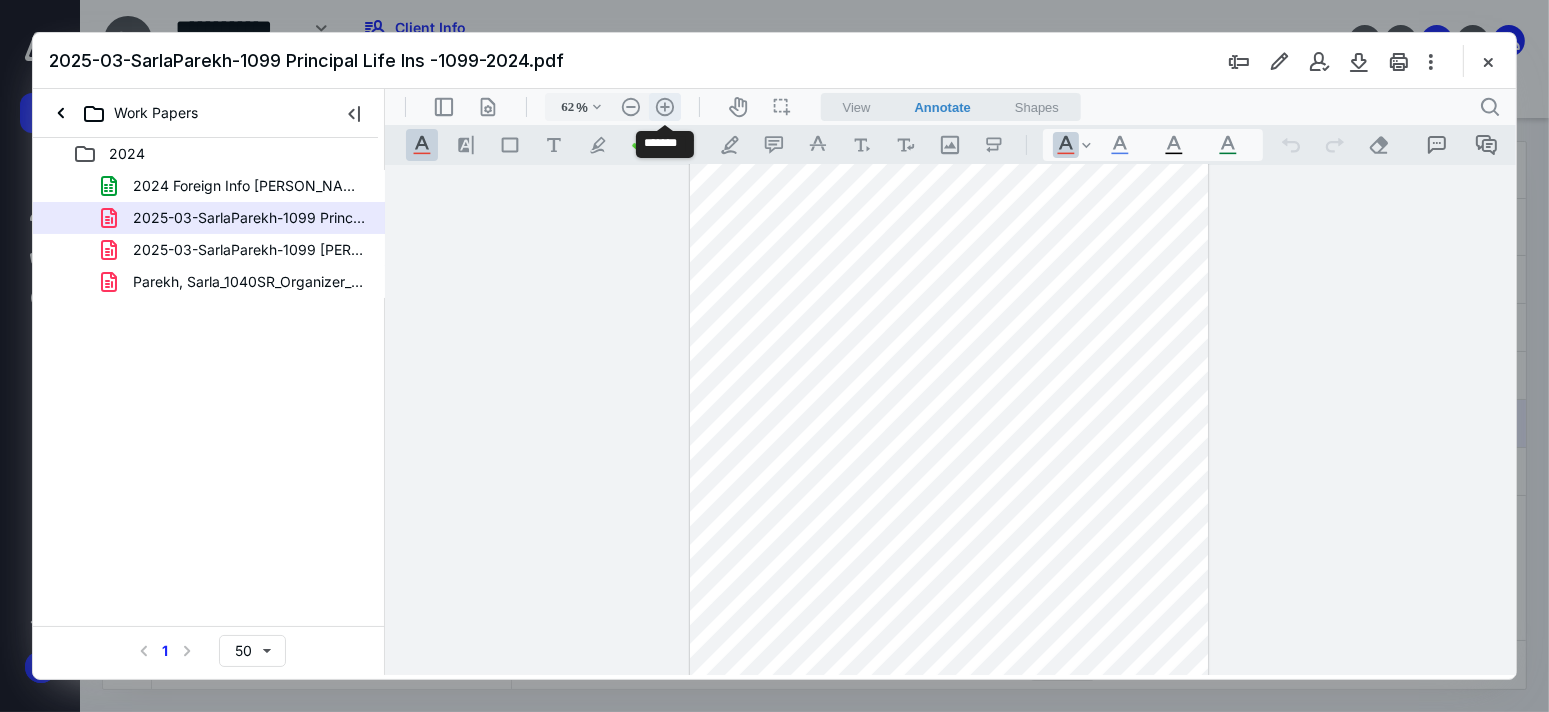 click on ".cls-1{fill:#abb0c4;} icon - header - zoom - in - line" at bounding box center [664, 106] 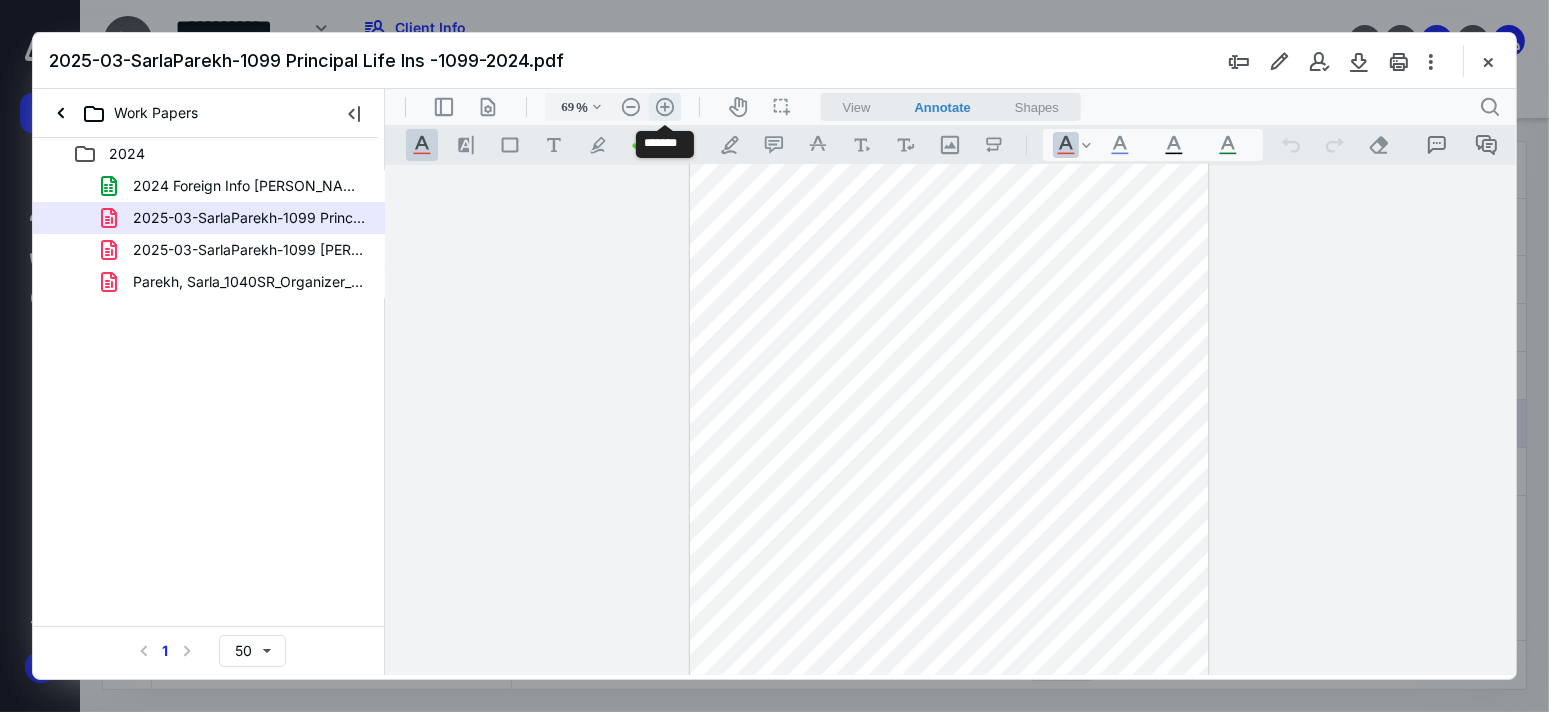 click on ".cls-1{fill:#abb0c4;} icon - header - zoom - in - line" at bounding box center (664, 106) 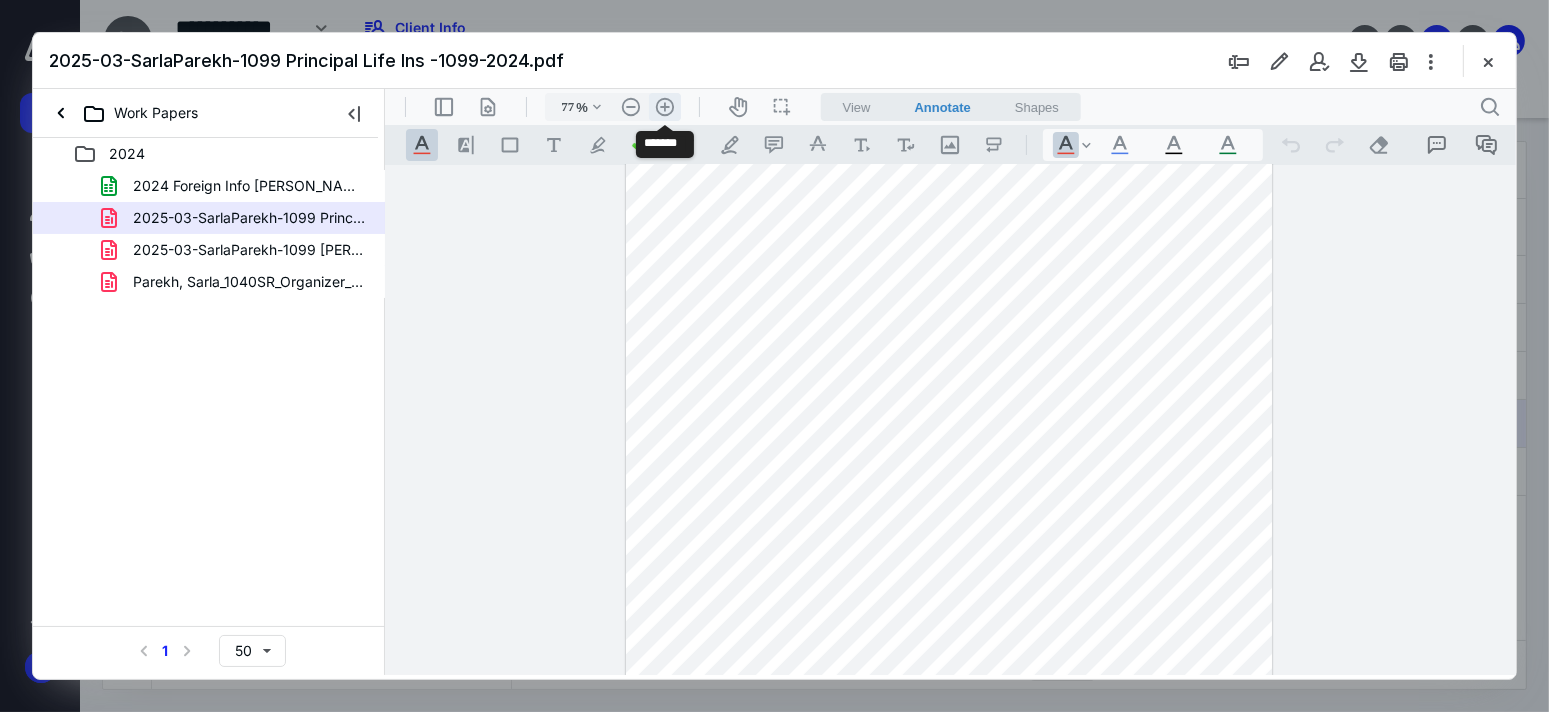 click on ".cls-1{fill:#abb0c4;} icon - header - zoom - in - line" at bounding box center [664, 106] 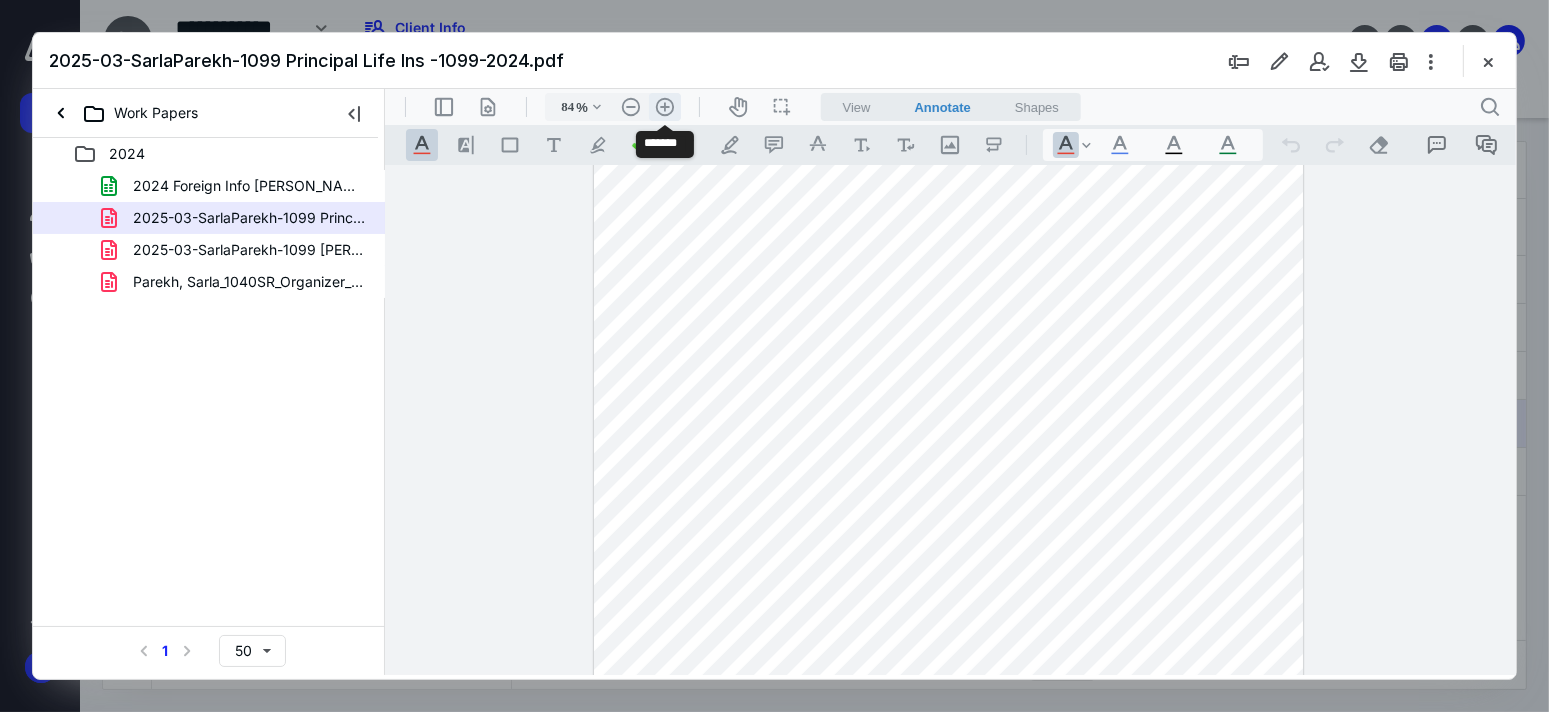 click on ".cls-1{fill:#abb0c4;} icon - header - zoom - in - line" at bounding box center [664, 106] 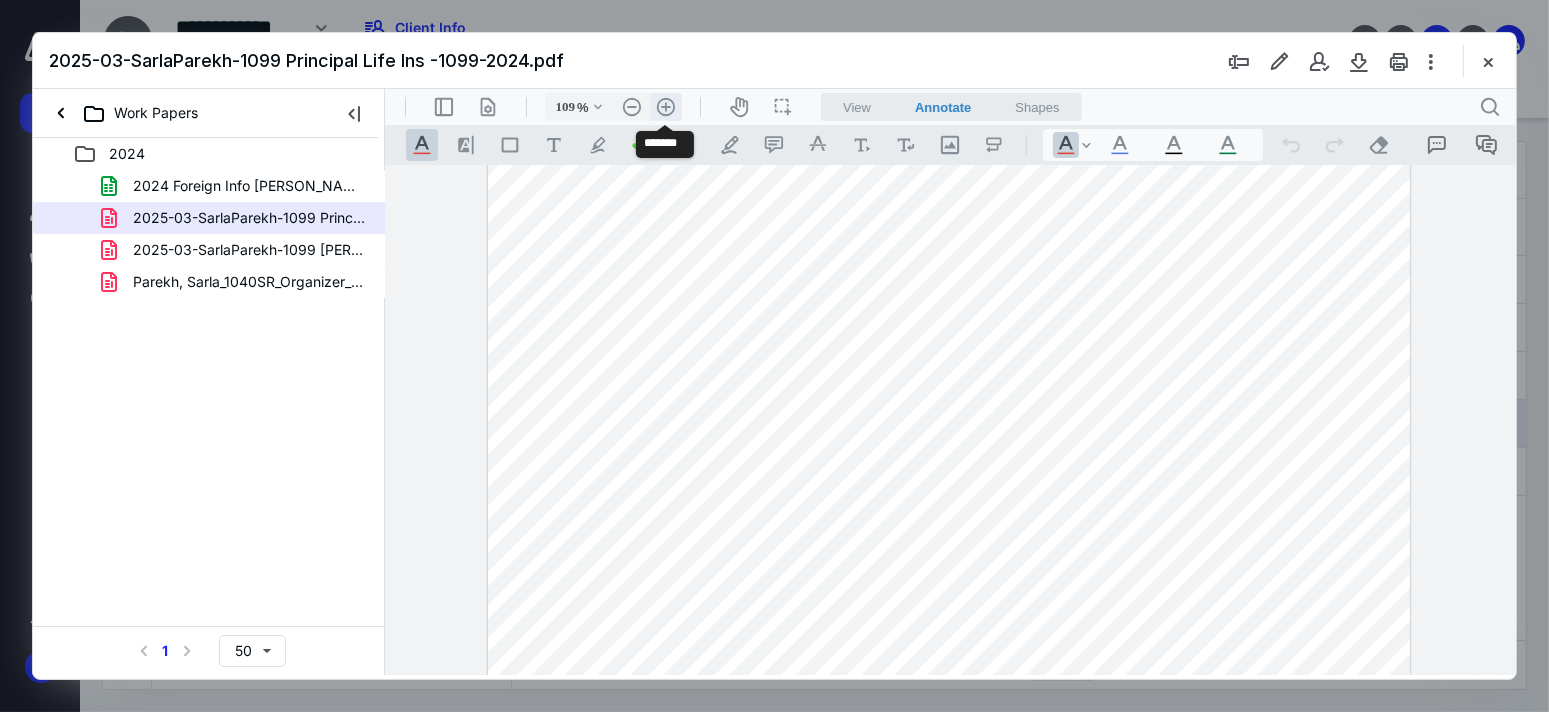 scroll, scrollTop: 295, scrollLeft: 0, axis: vertical 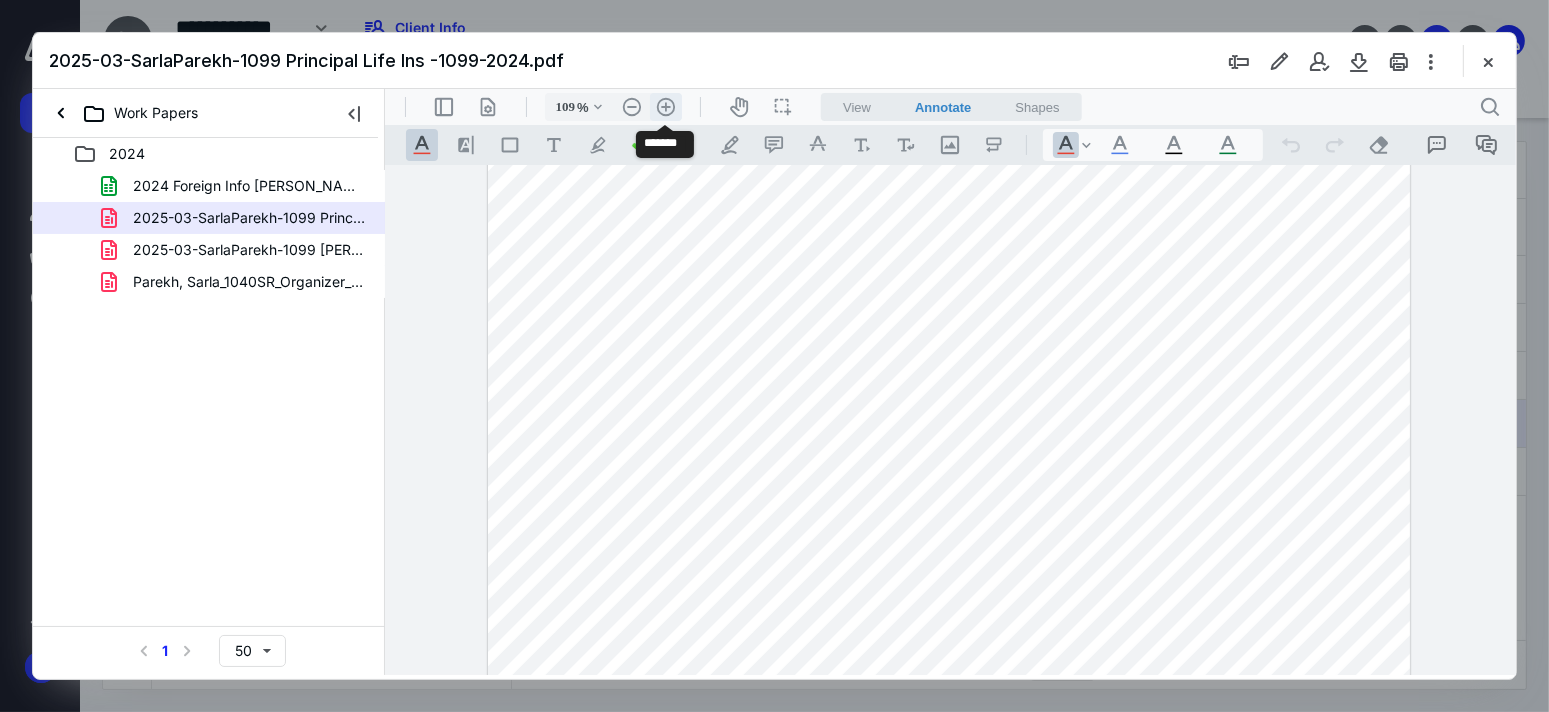 click on ".cls-1{fill:#abb0c4;} icon - header - zoom - in - line" at bounding box center [665, 106] 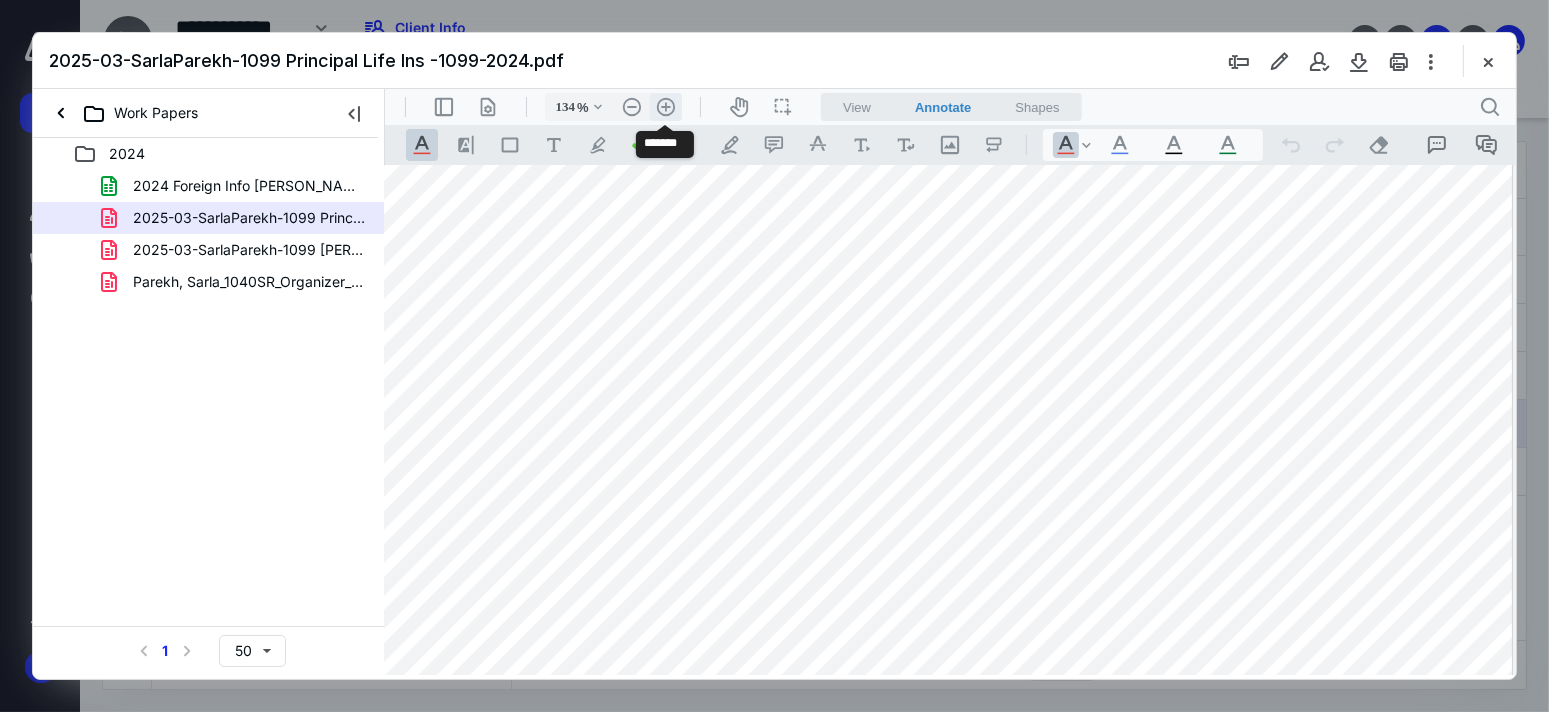 click on ".cls-1{fill:#abb0c4;} icon - header - zoom - in - line" at bounding box center [665, 106] 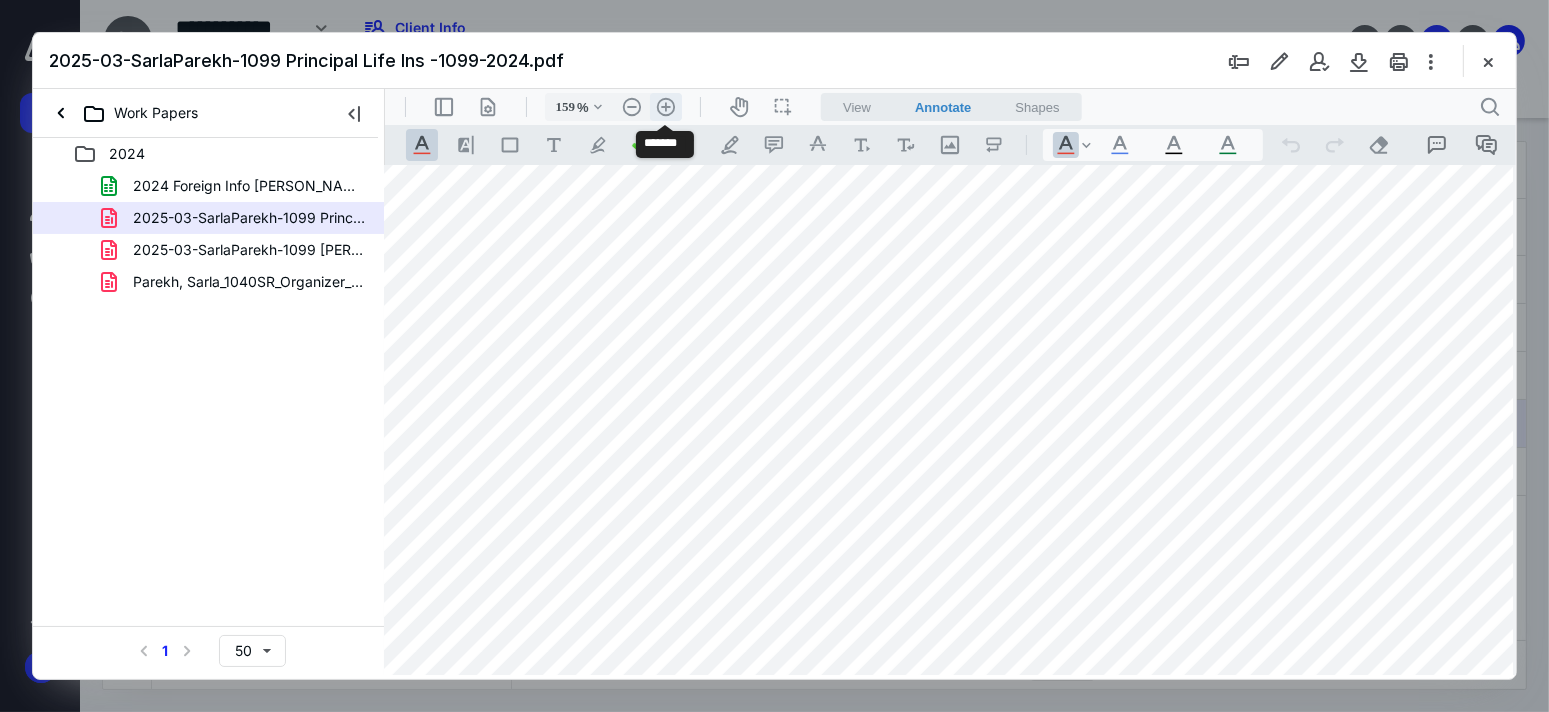 click on ".cls-1{fill:#abb0c4;} icon - header - zoom - in - line" at bounding box center (665, 106) 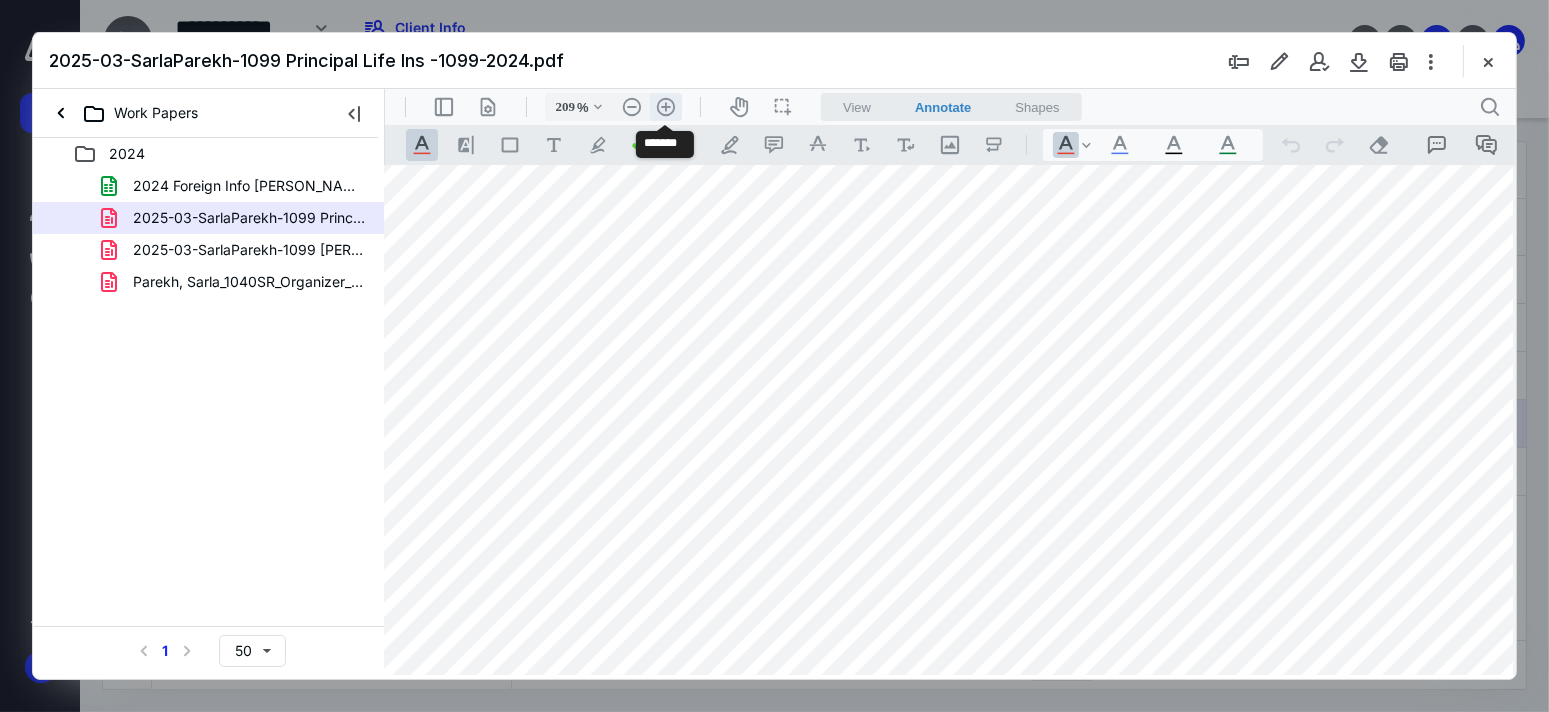 scroll, scrollTop: 766, scrollLeft: 336, axis: both 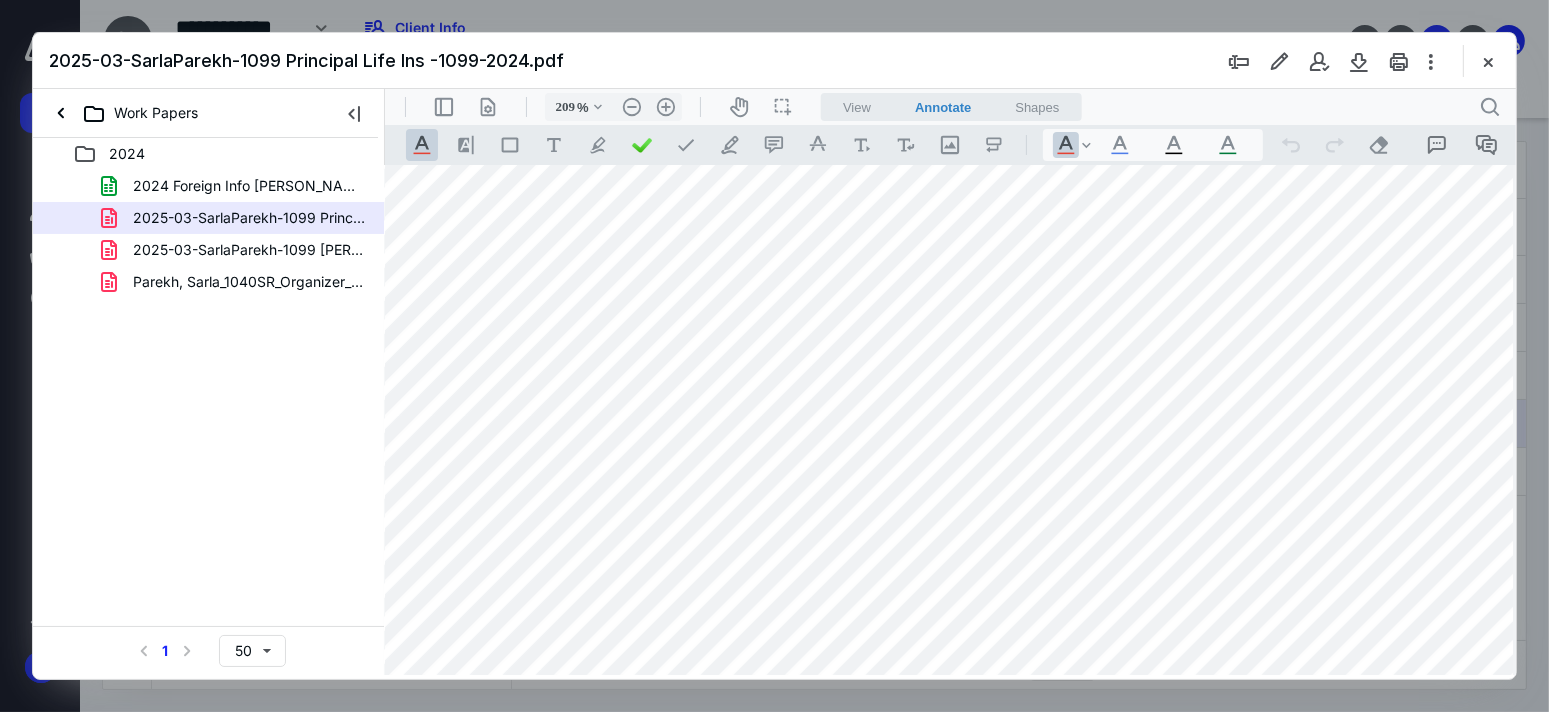 click at bounding box center [942, 553] 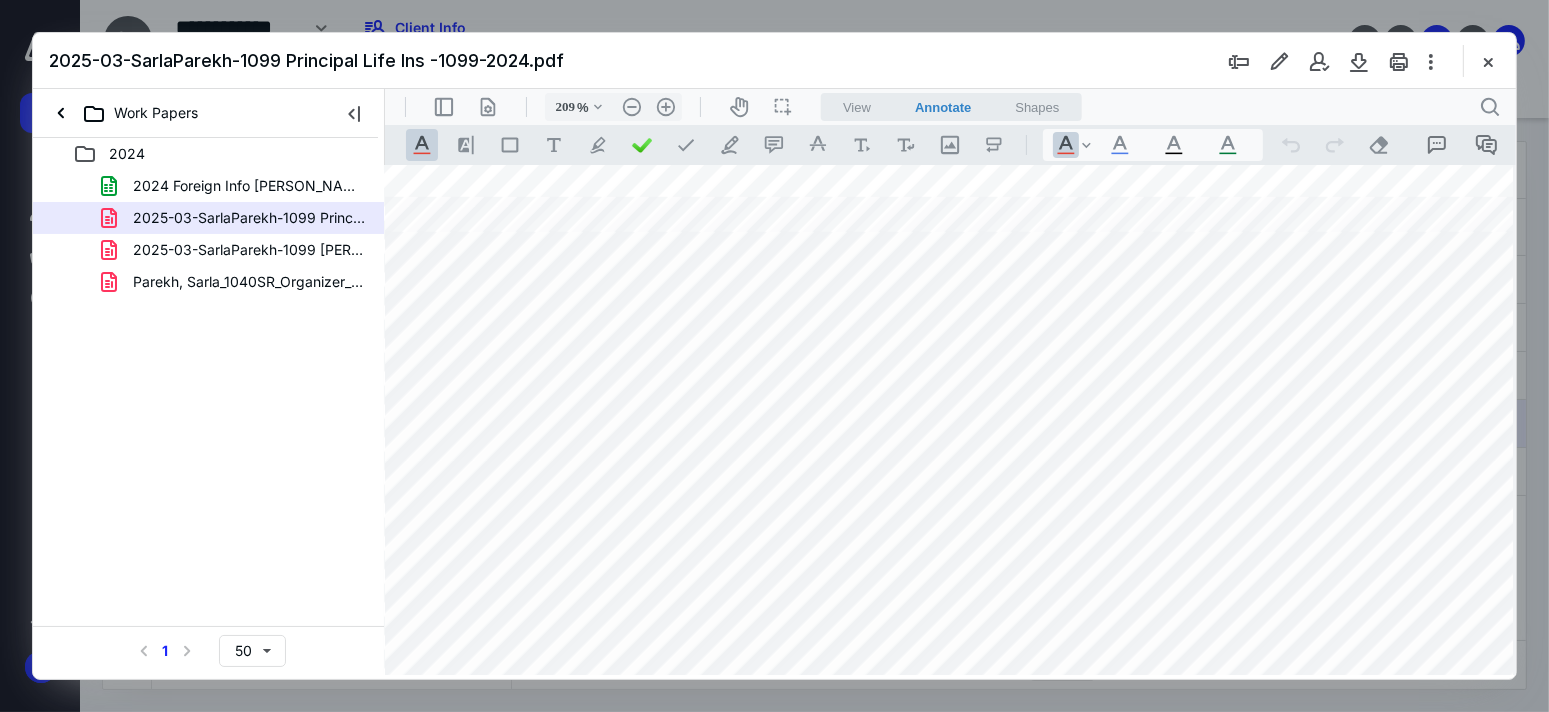 scroll, scrollTop: 1804, scrollLeft: 336, axis: both 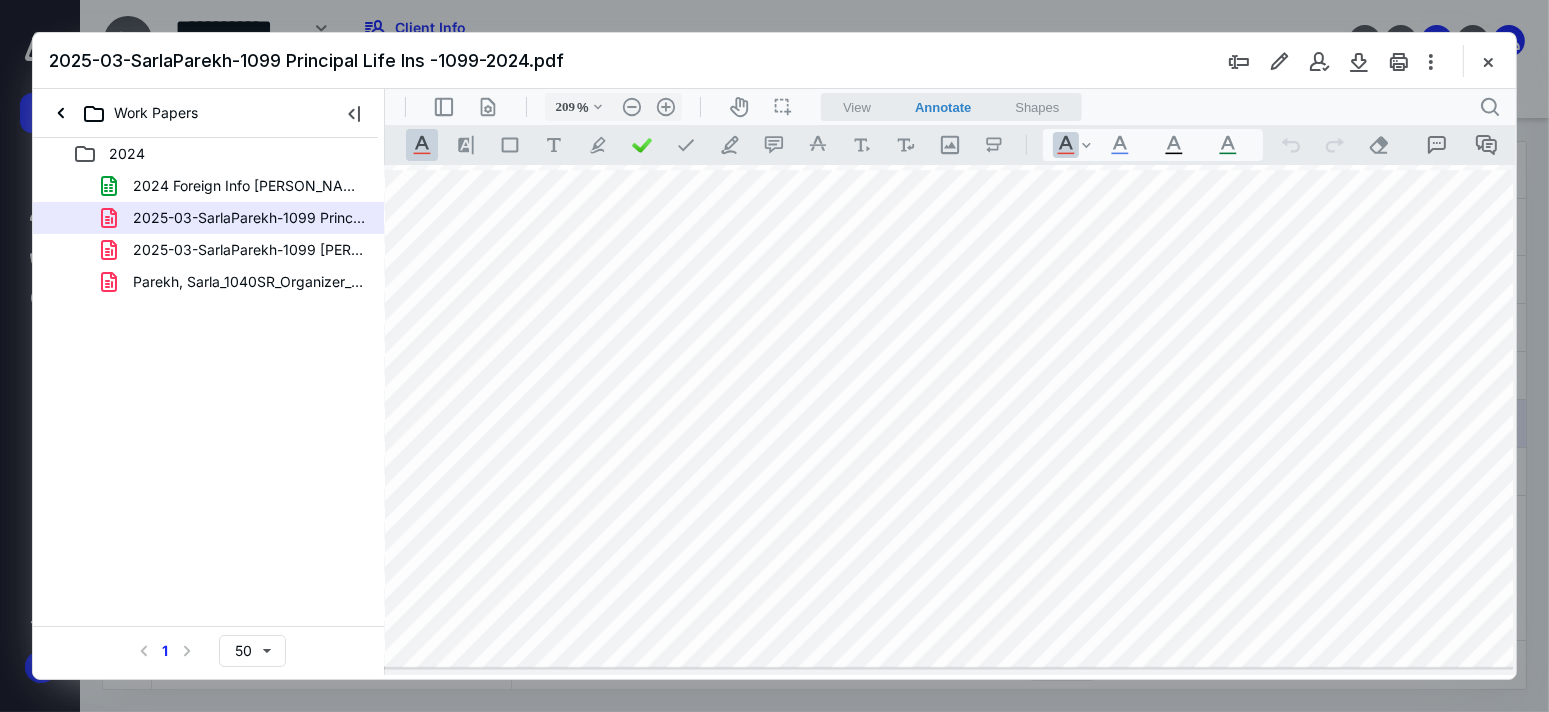click at bounding box center (1488, 61) 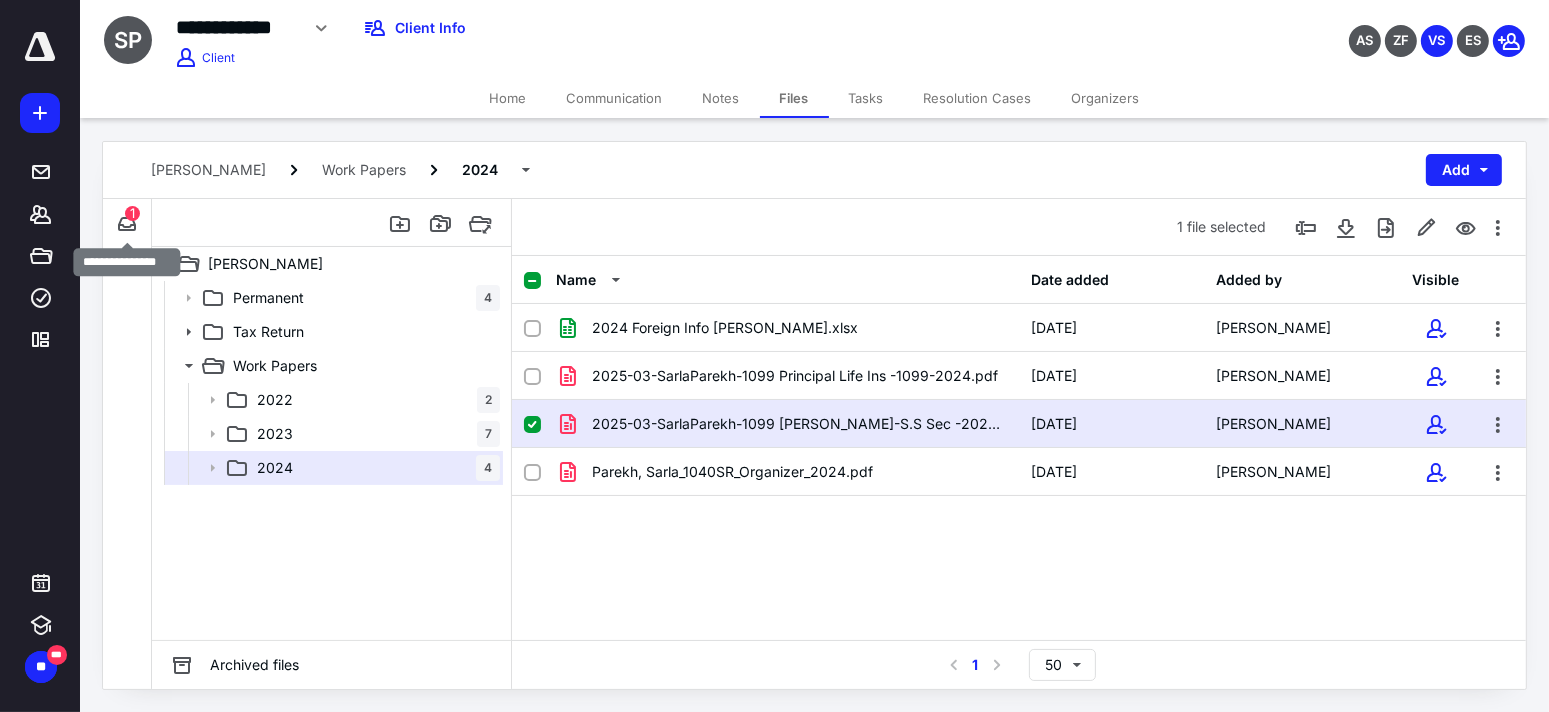 click on "1" at bounding box center (132, 213) 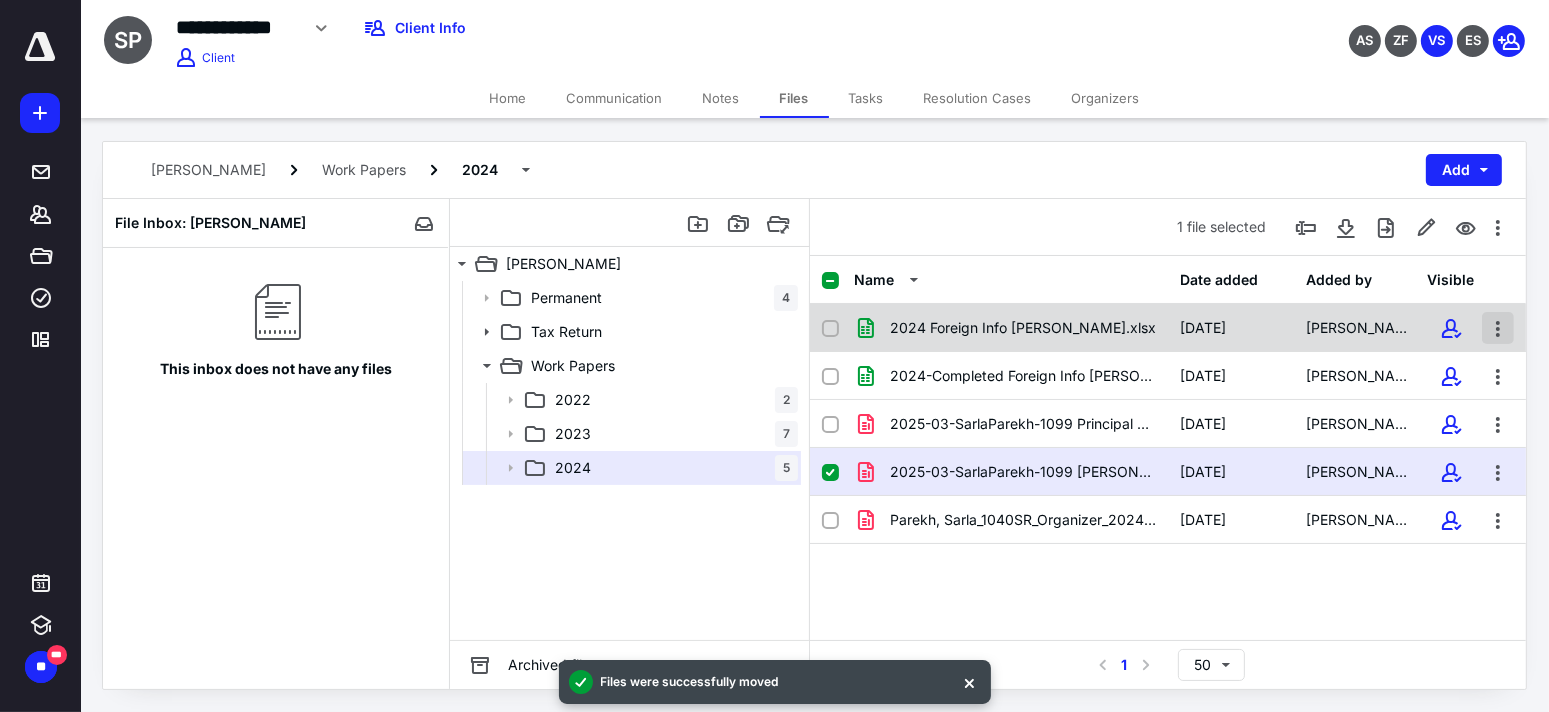click at bounding box center [1498, 328] 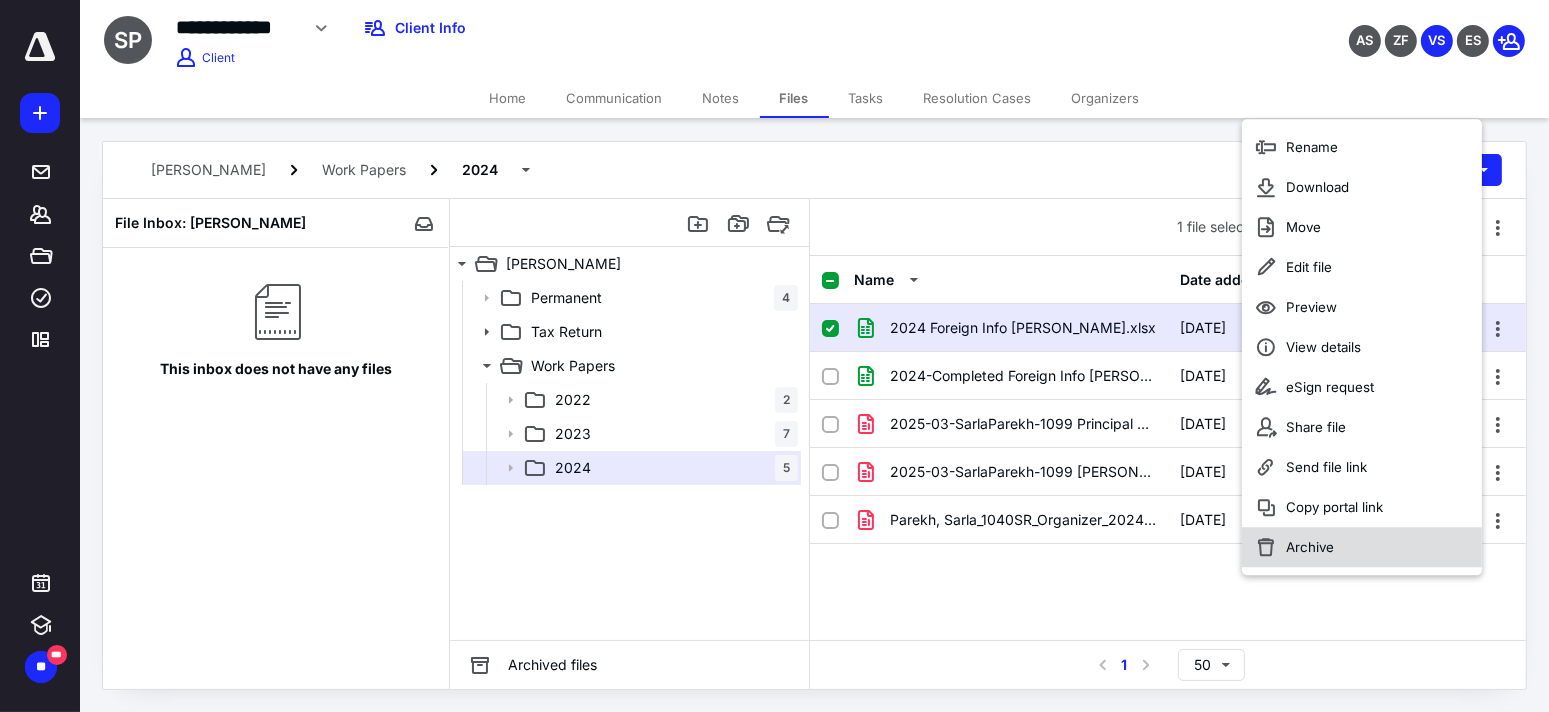 click on "Archive" at bounding box center [1310, 547] 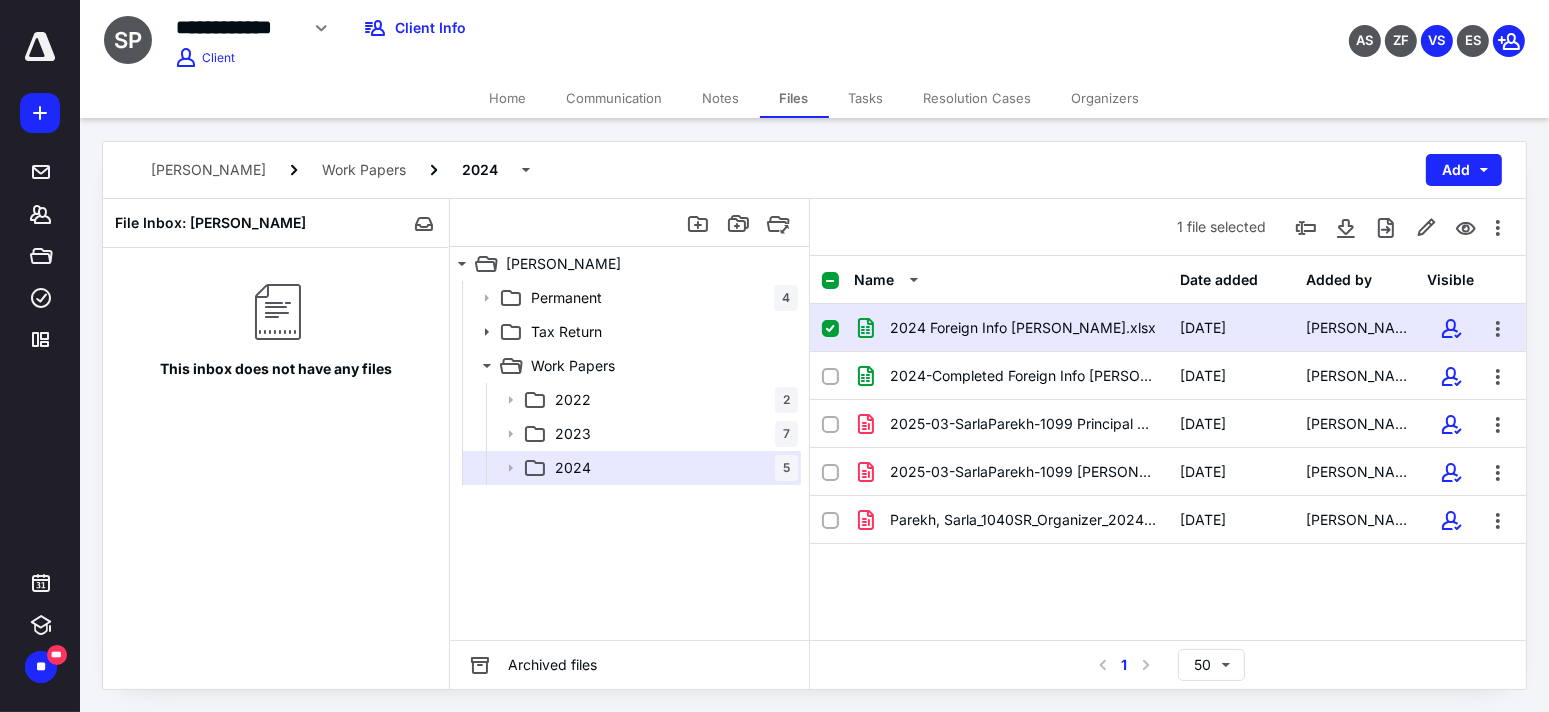 checkbox on "false" 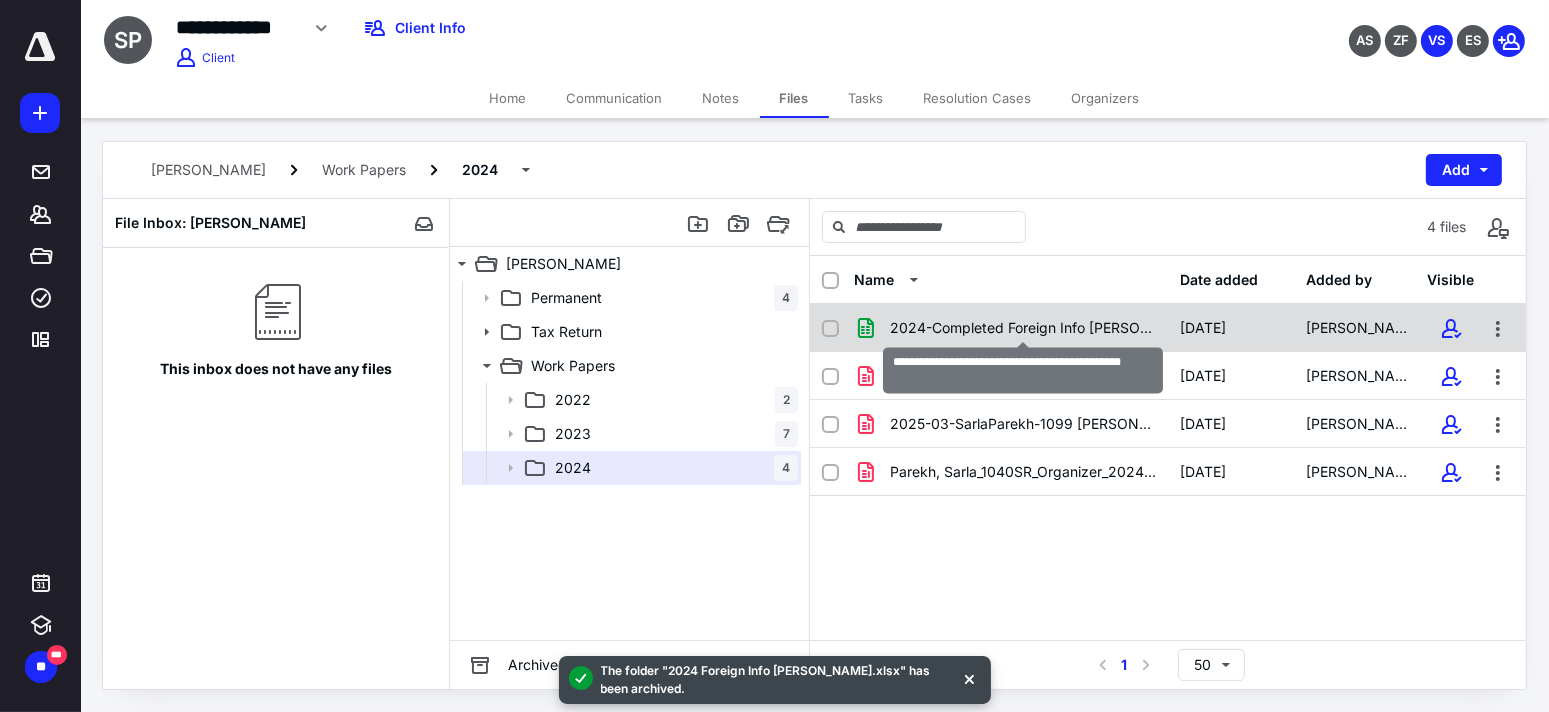 click on "2024-Completed  Foreign Info [PERSON_NAME].xlsx" at bounding box center [1023, 328] 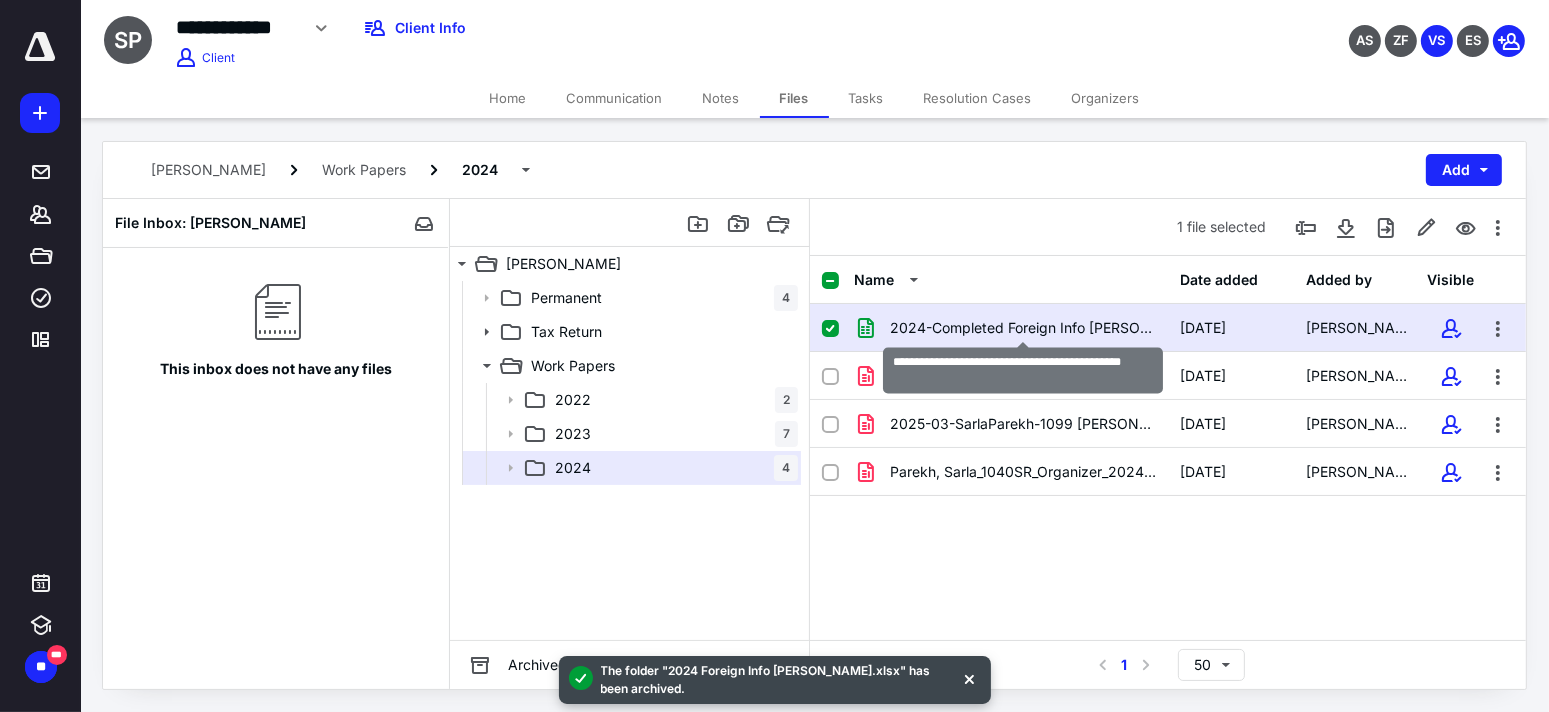 click on "2024-Completed  Foreign Info [PERSON_NAME].xlsx" at bounding box center [1023, 328] 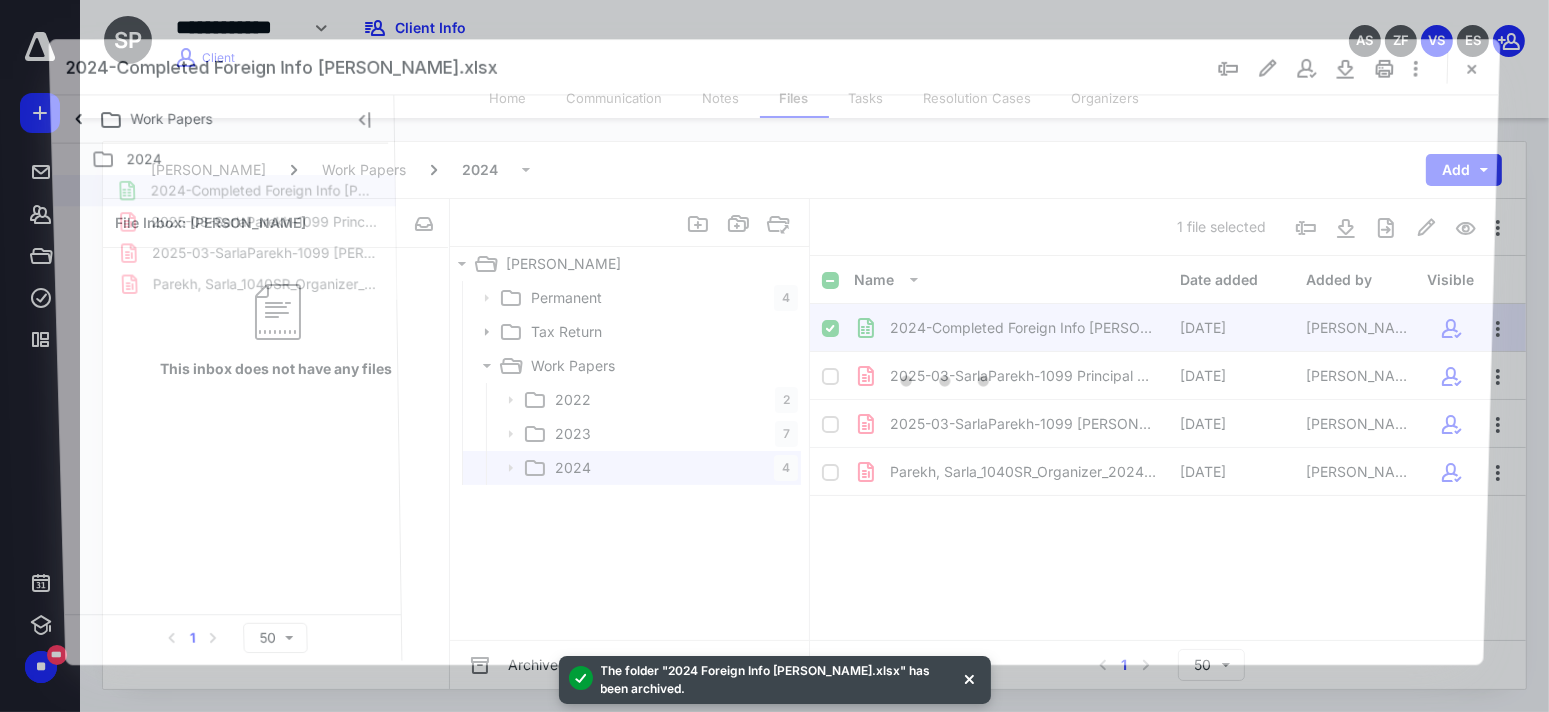 scroll, scrollTop: 0, scrollLeft: 0, axis: both 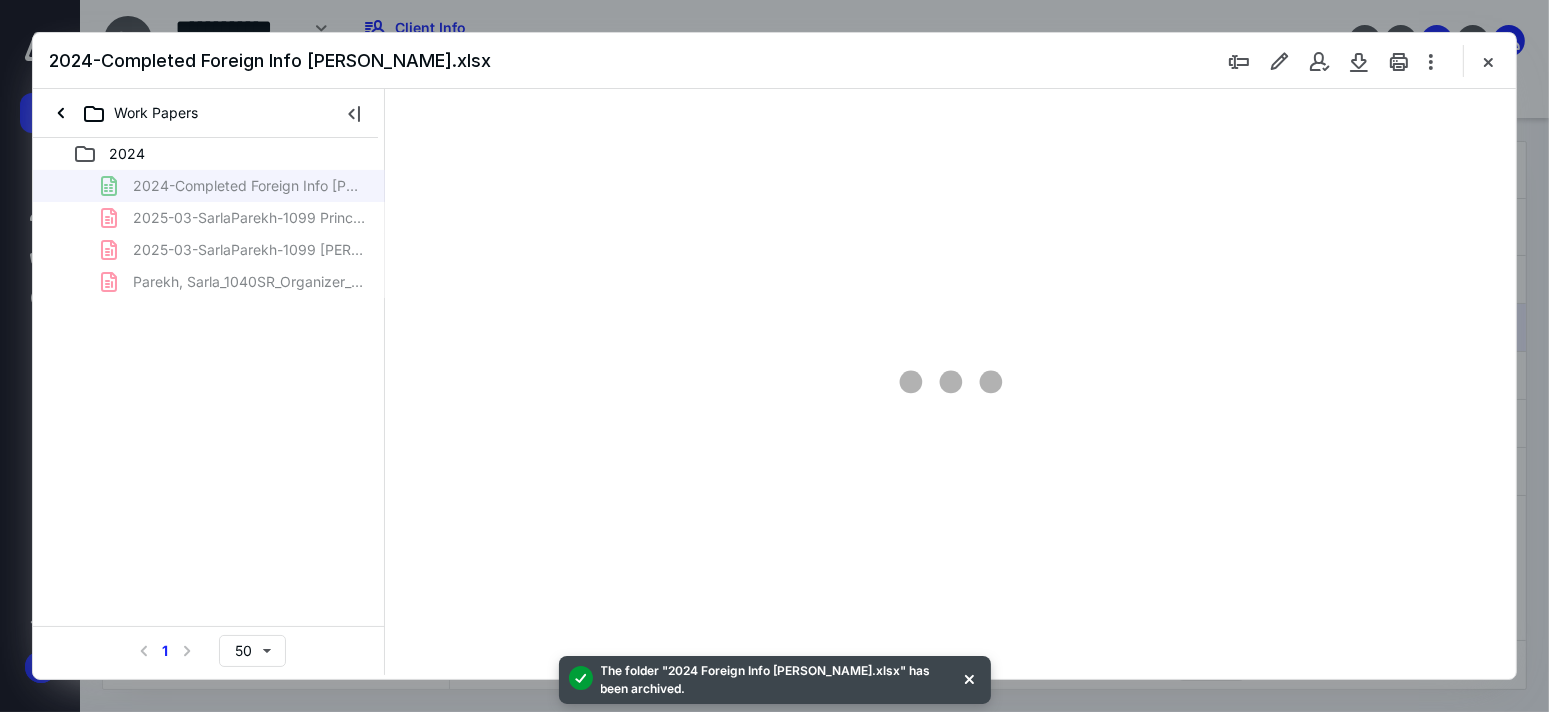 type on "52" 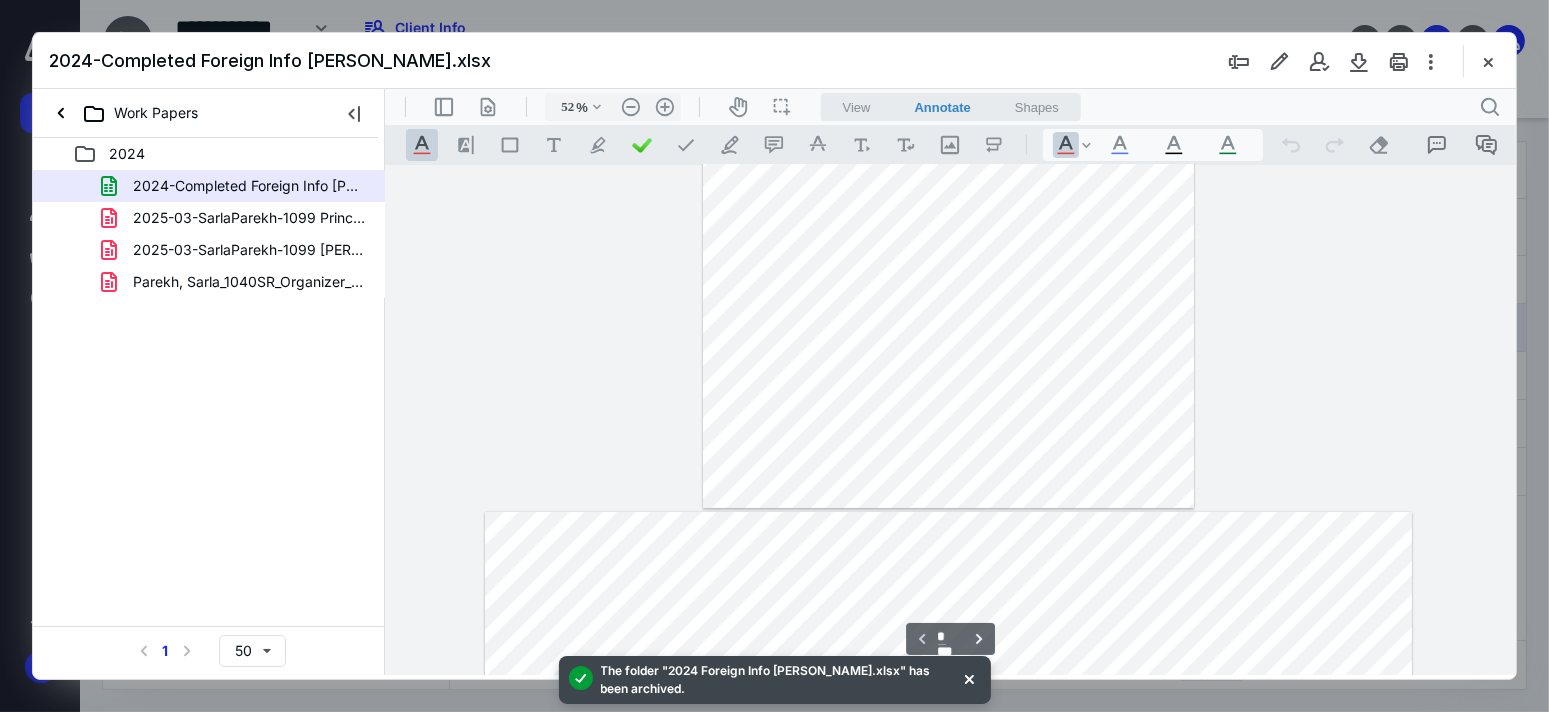 type on "*" 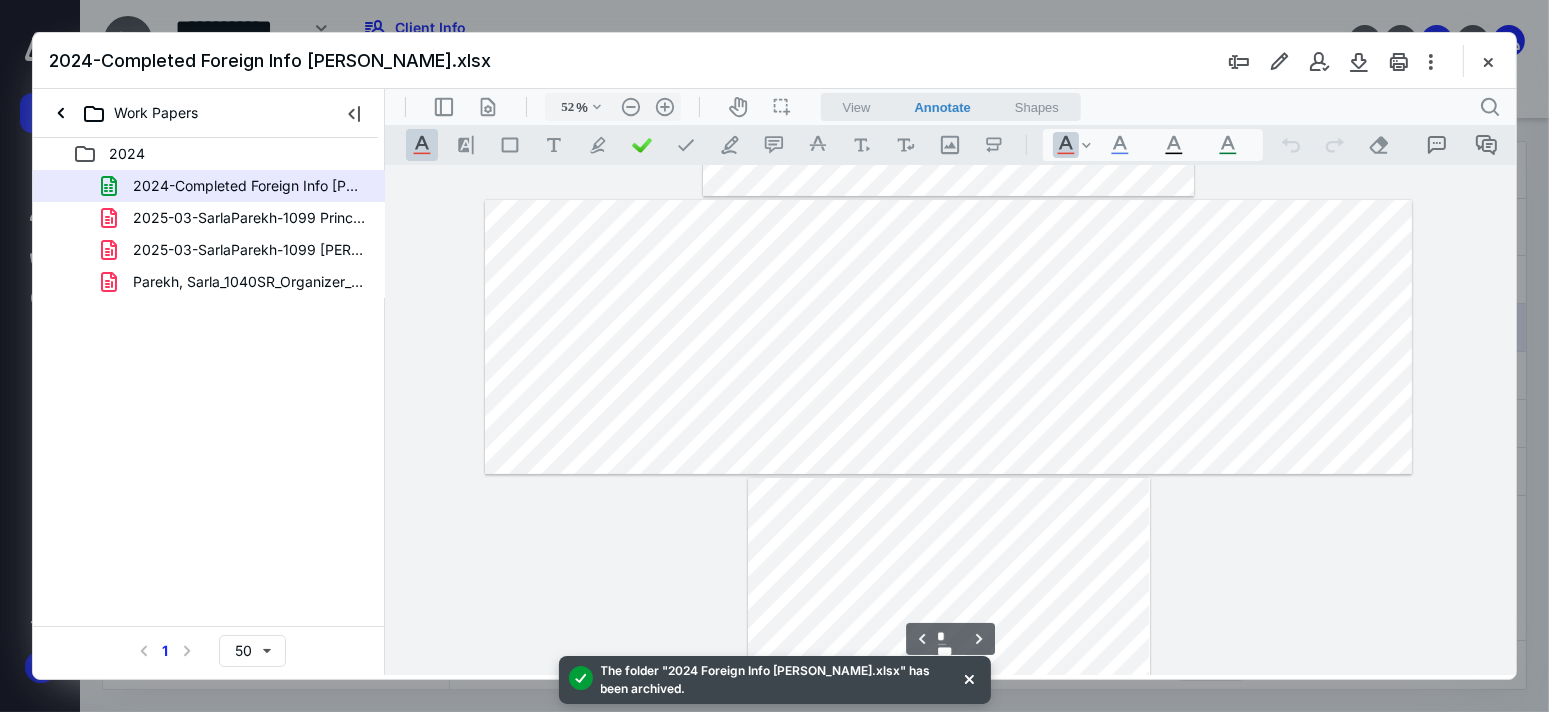 scroll, scrollTop: 477, scrollLeft: 0, axis: vertical 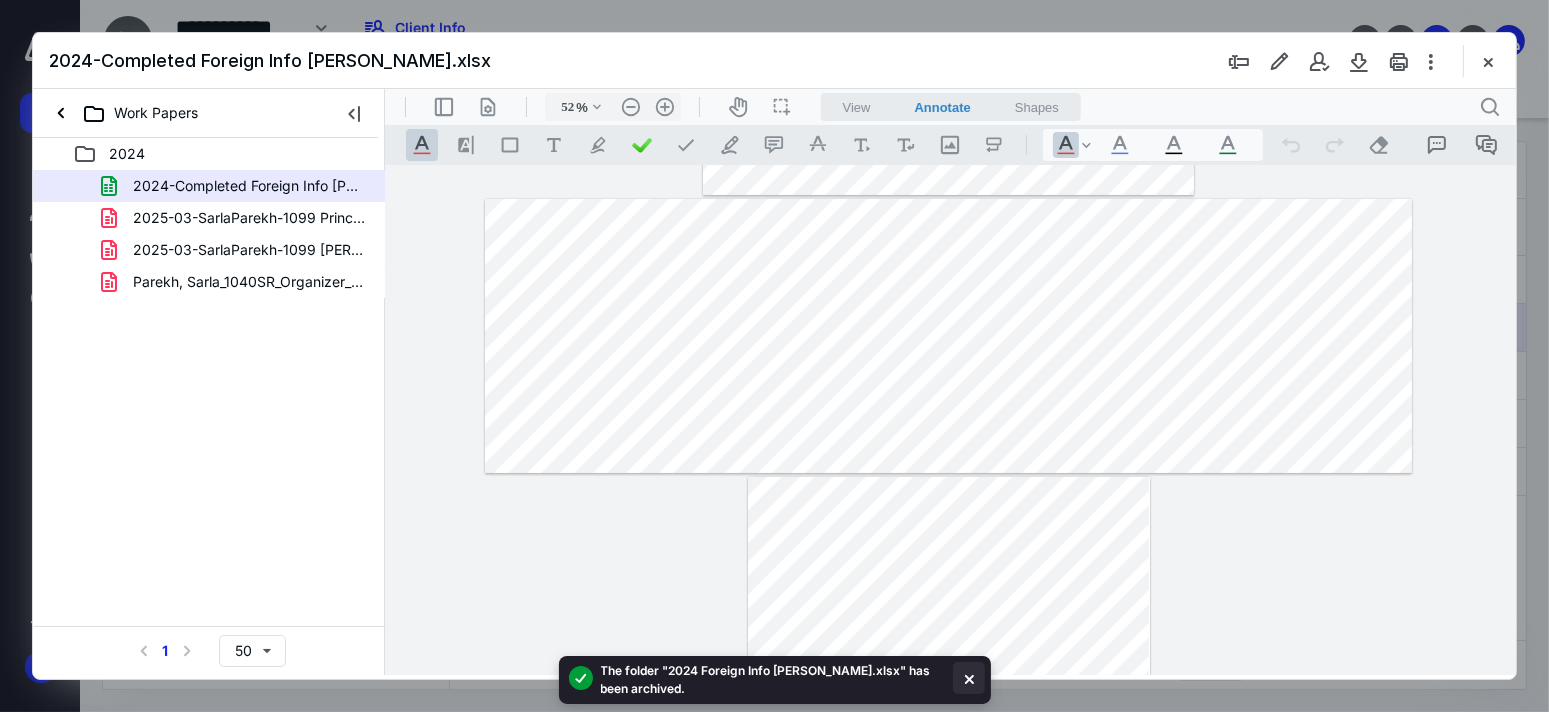 click at bounding box center (969, 678) 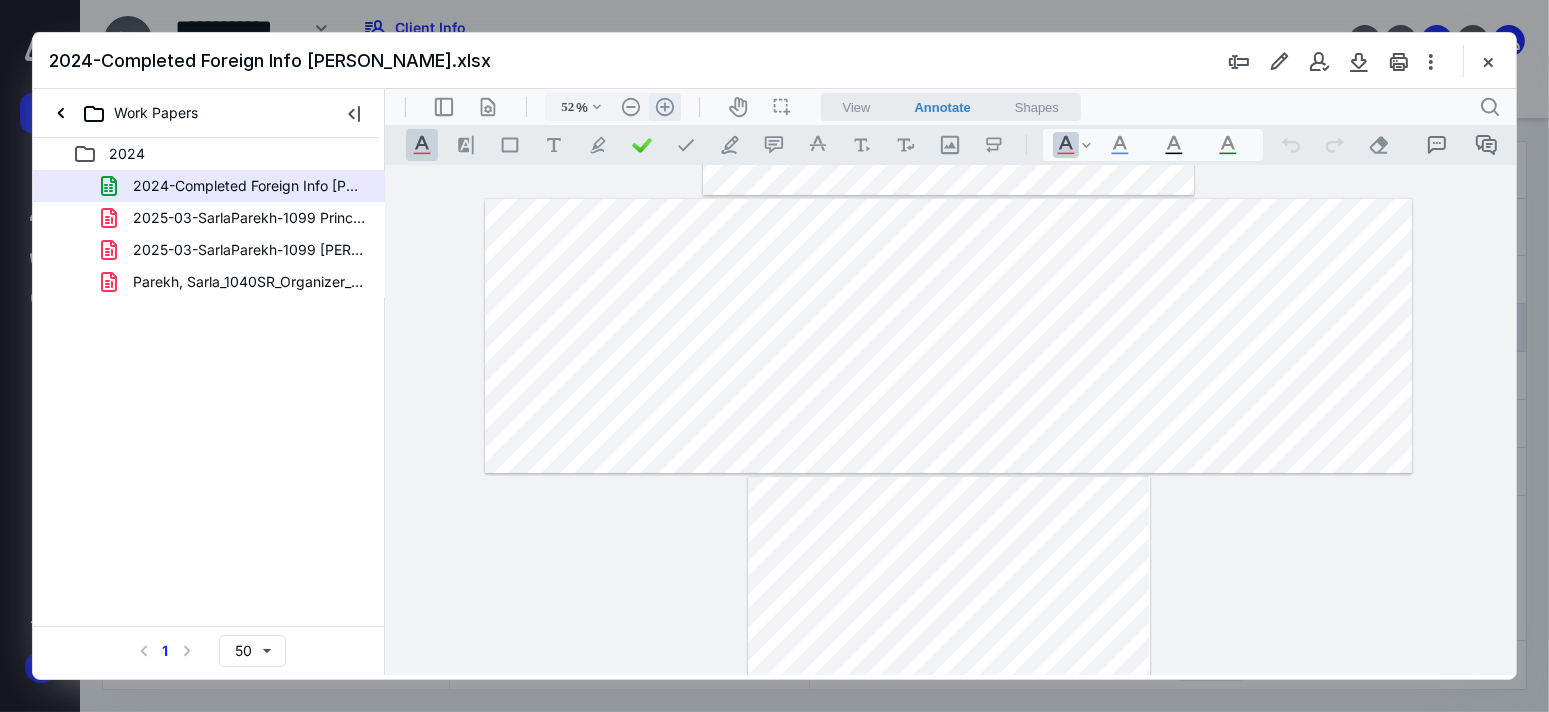 click on ".cls-1{fill:#abb0c4;} icon - header - zoom - in - line" at bounding box center [664, 106] 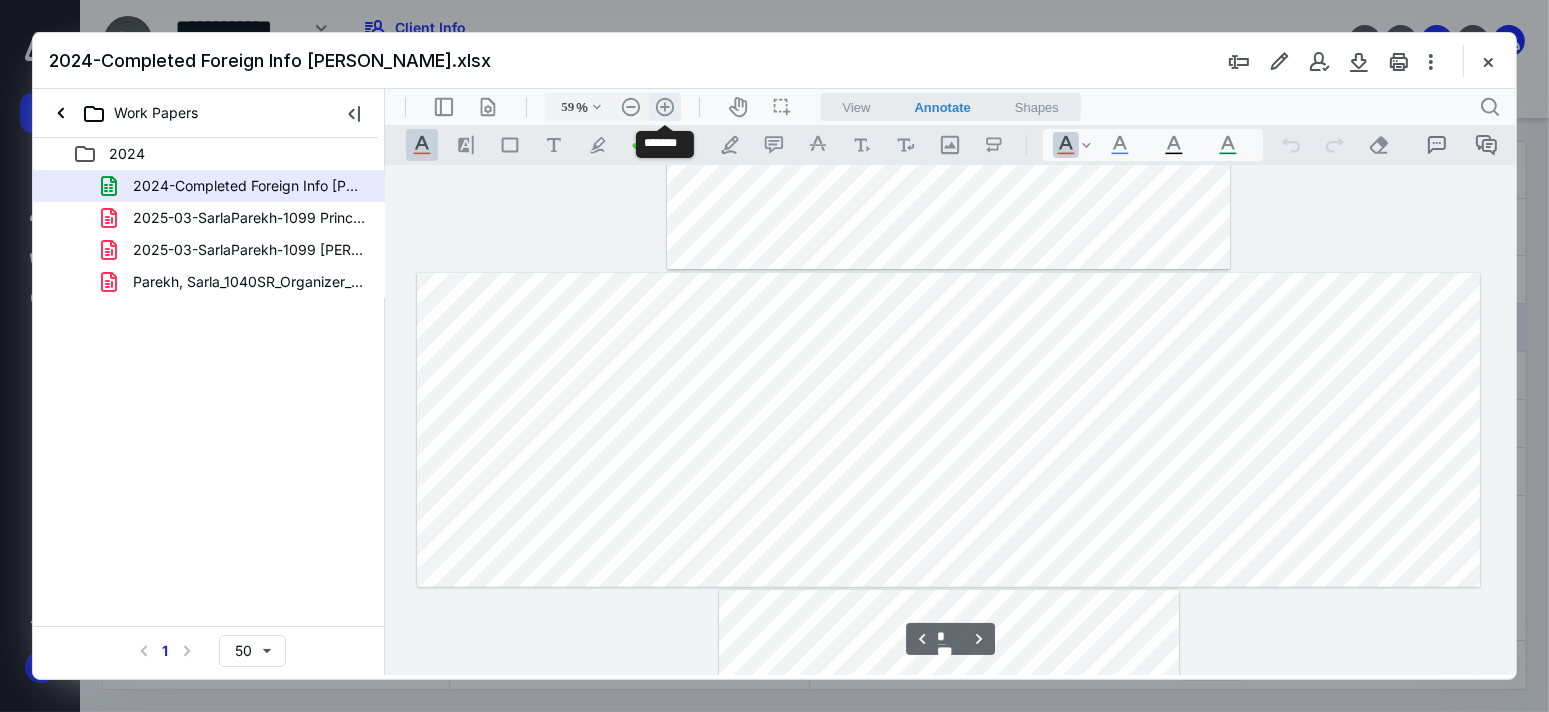 scroll, scrollTop: 579, scrollLeft: 0, axis: vertical 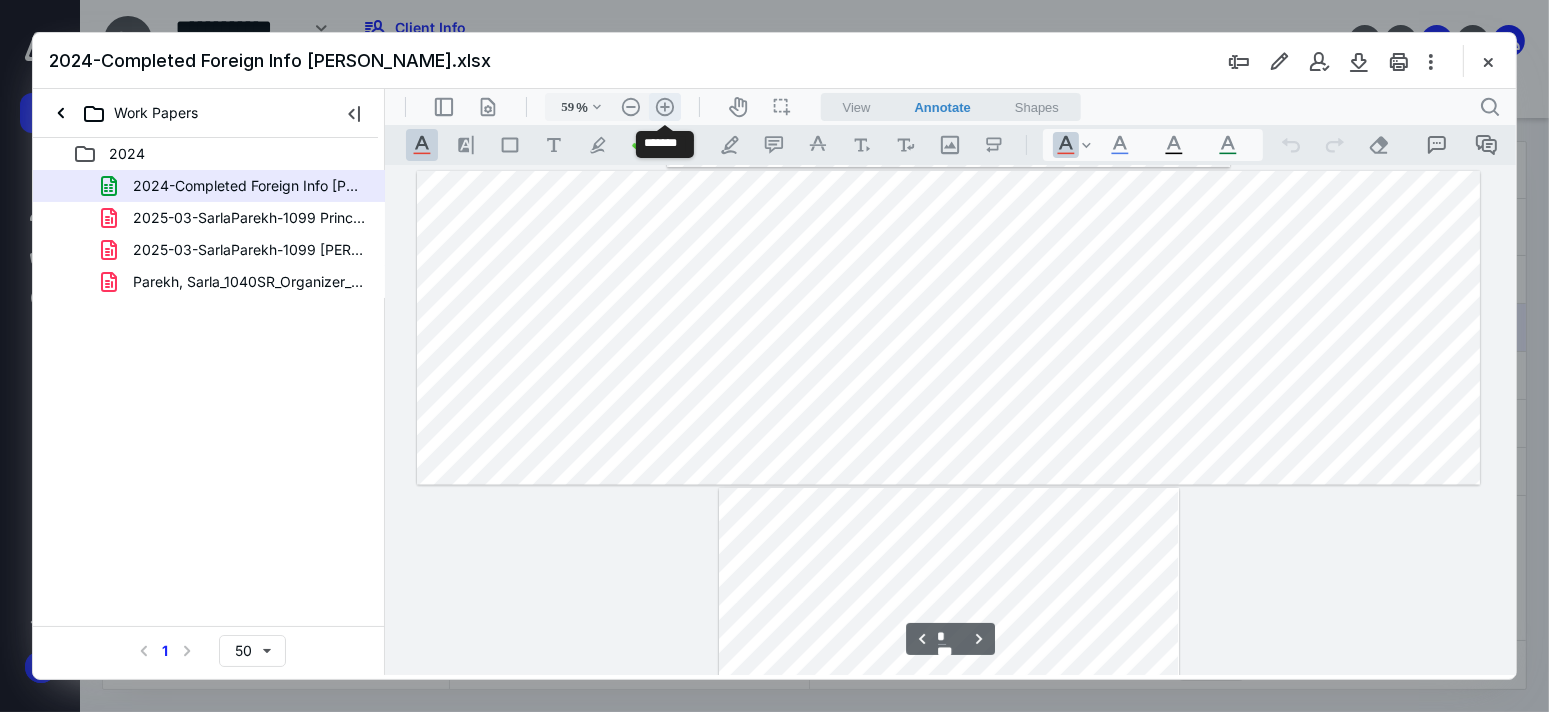 click on ".cls-1{fill:#abb0c4;} icon - header - zoom - in - line" at bounding box center (664, 106) 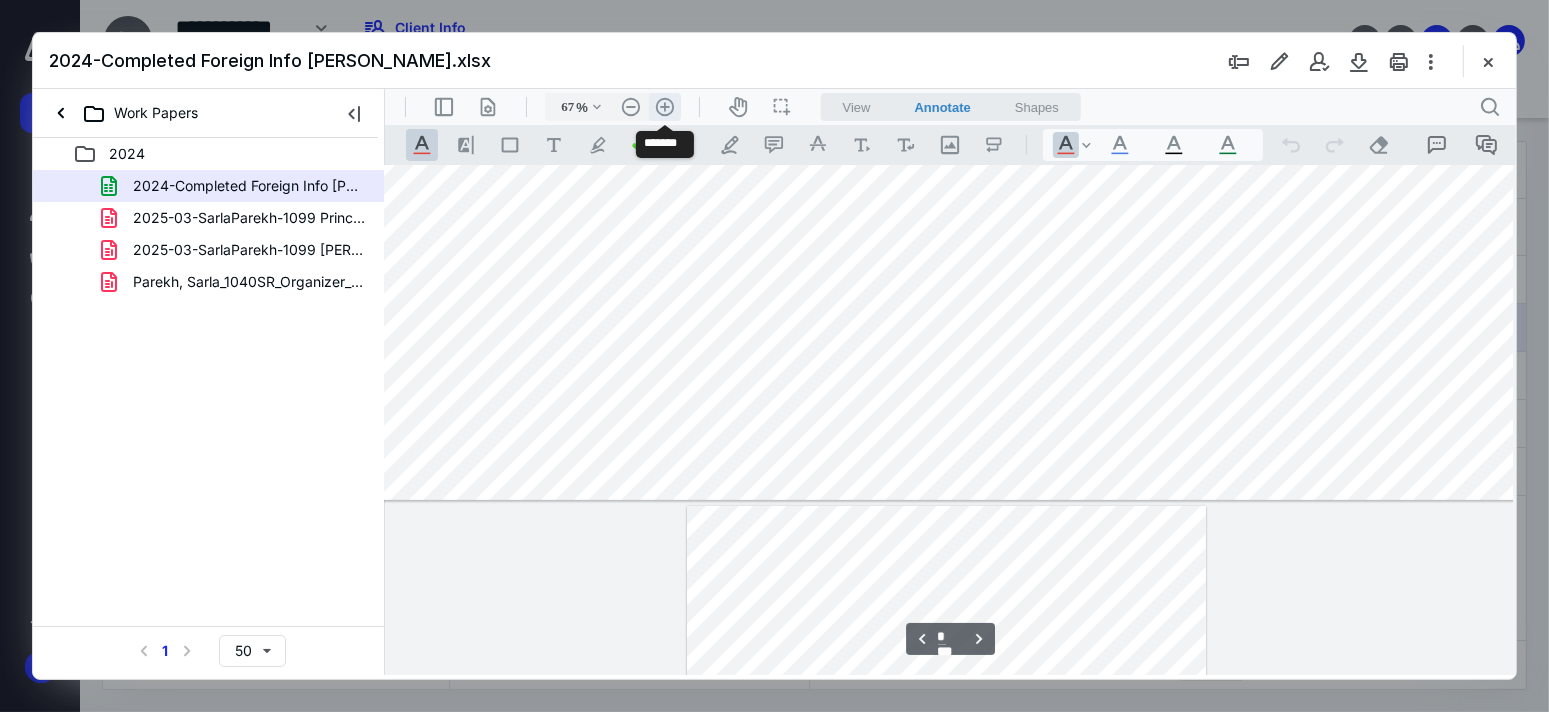 click on ".cls-1{fill:#abb0c4;} icon - header - zoom - in - line" at bounding box center (664, 106) 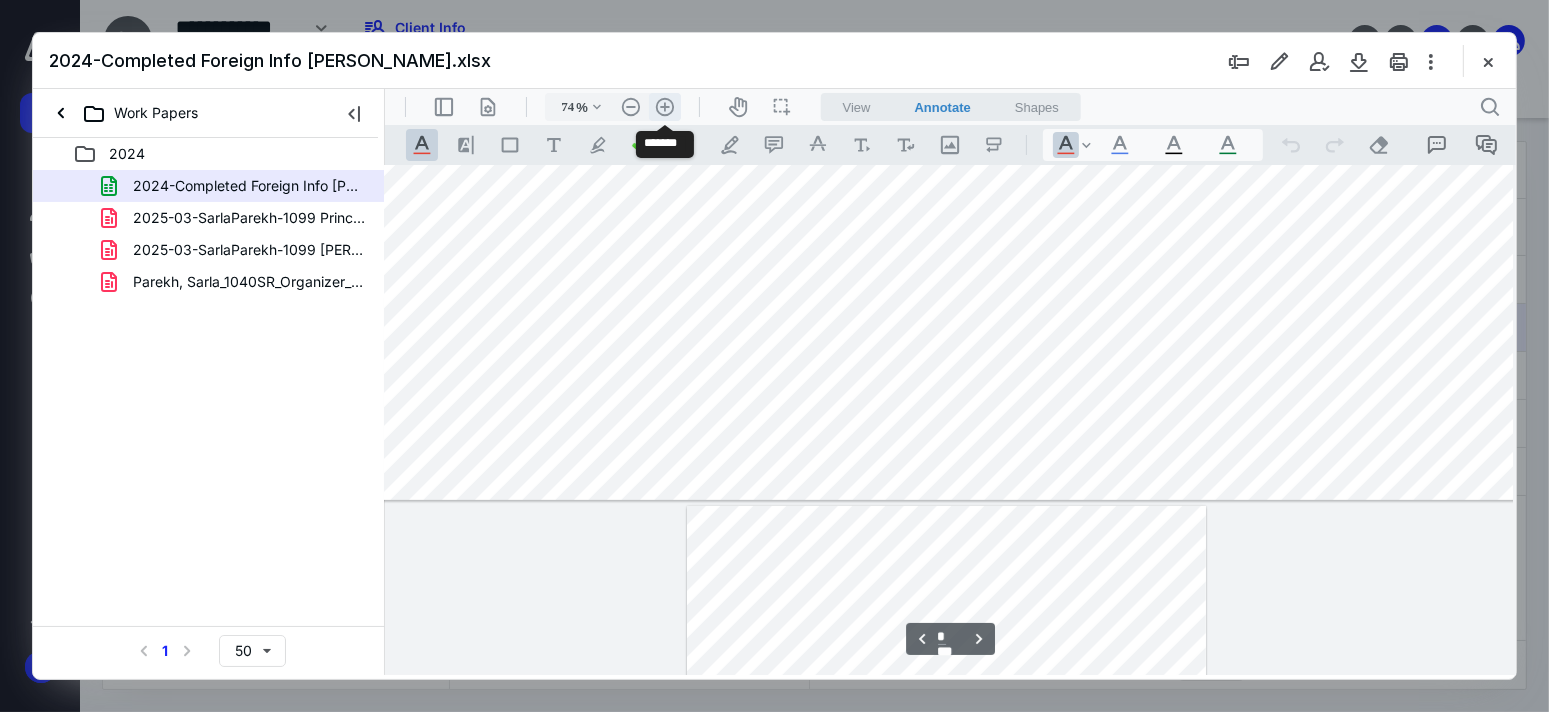 scroll, scrollTop: 782, scrollLeft: 110, axis: both 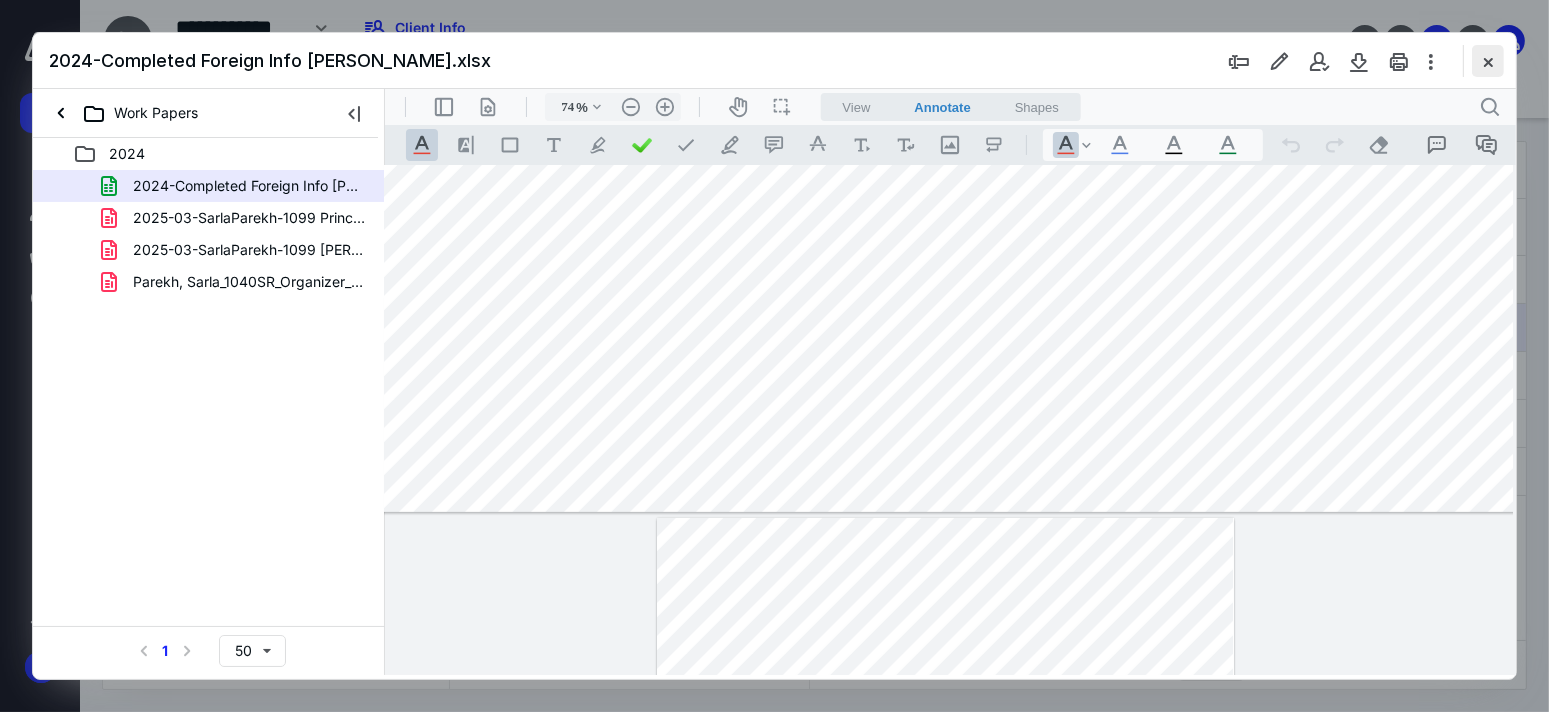 click at bounding box center (1488, 61) 